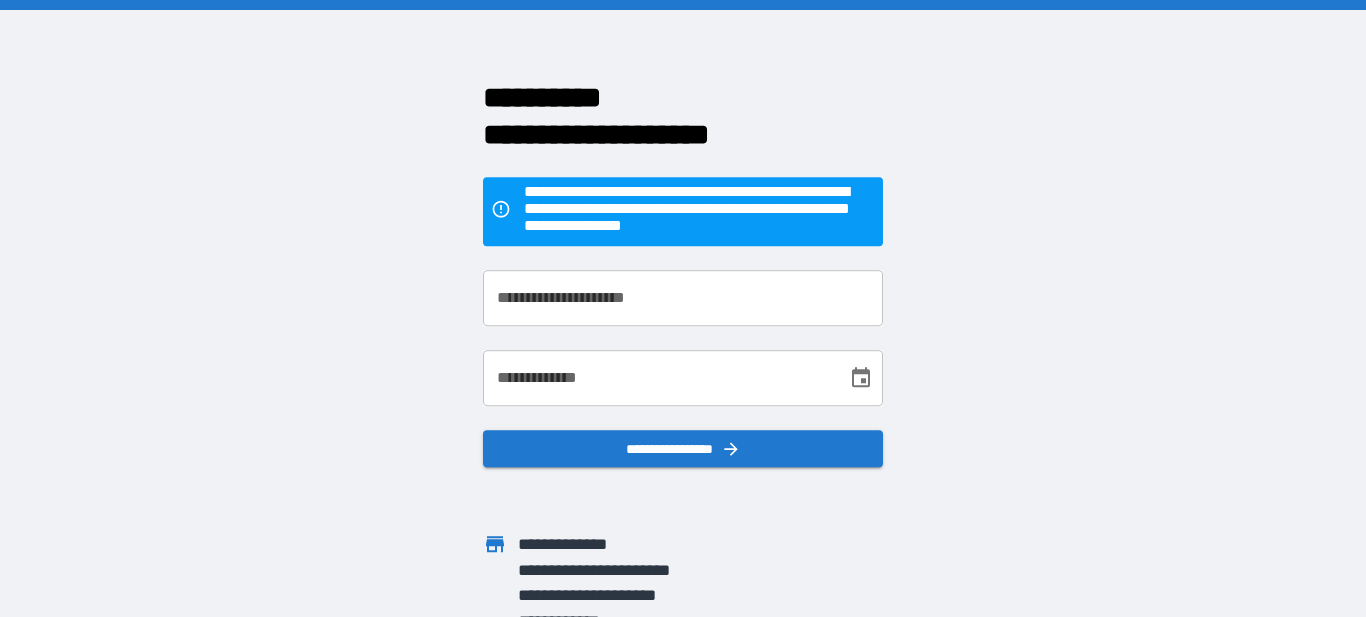 scroll, scrollTop: 0, scrollLeft: 0, axis: both 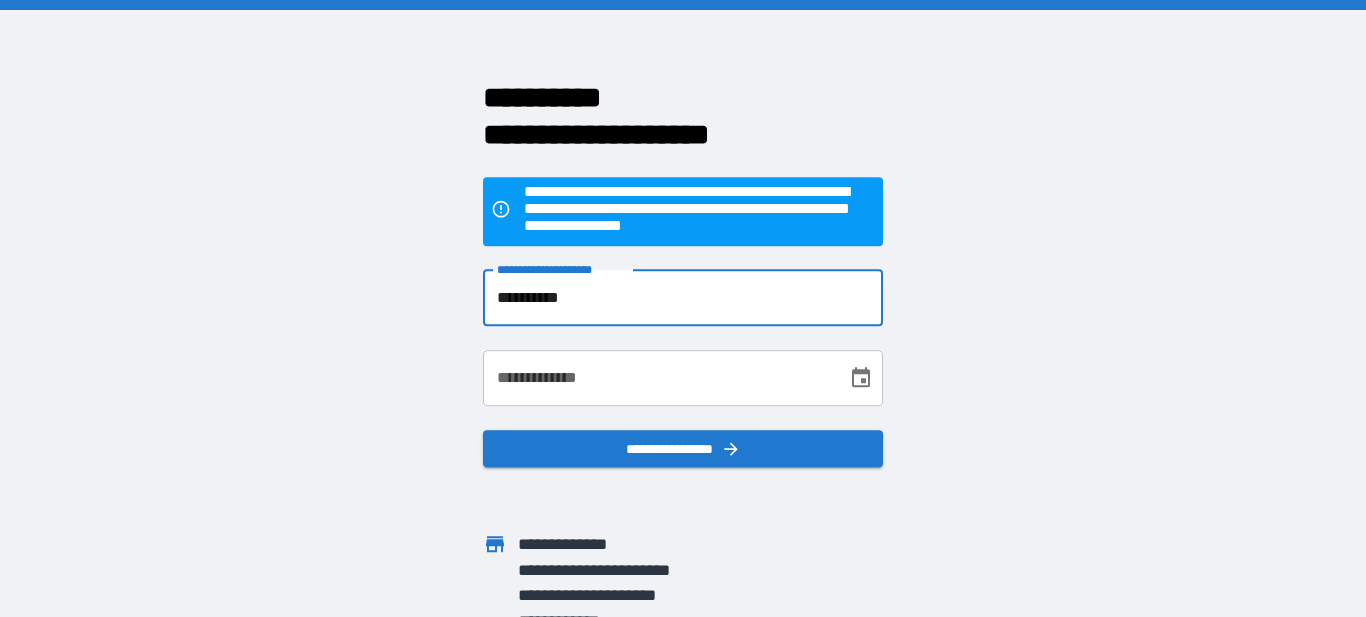 type on "**********" 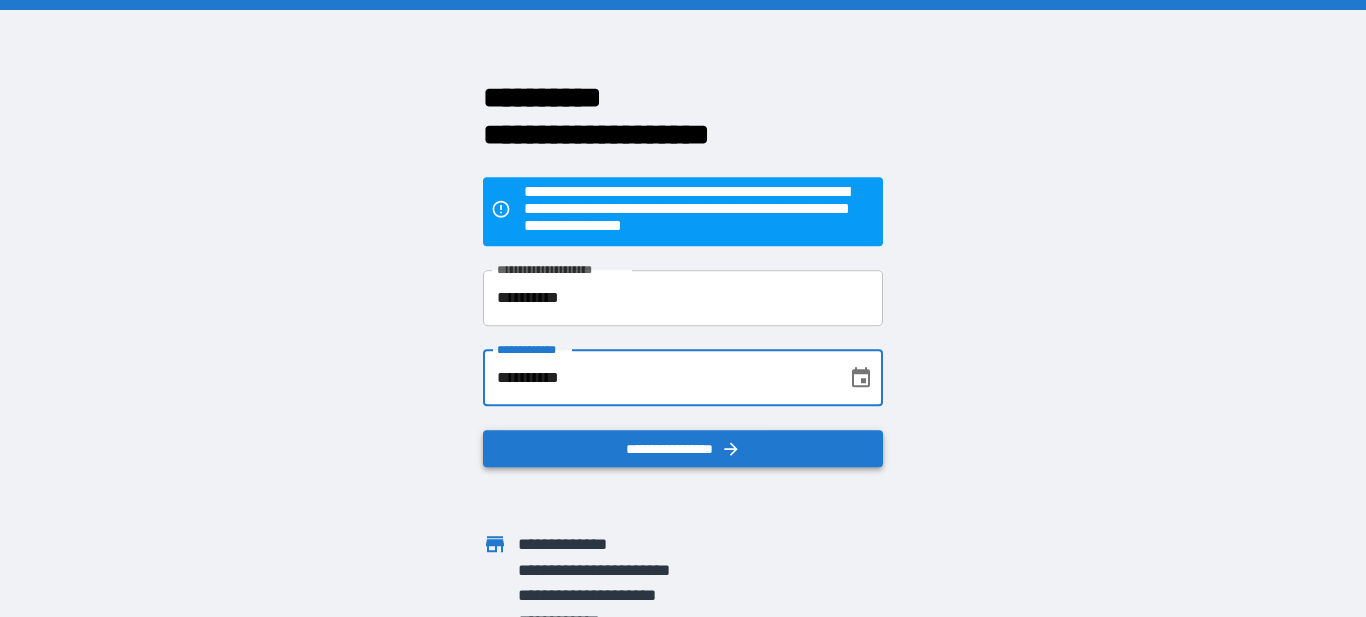 type on "**********" 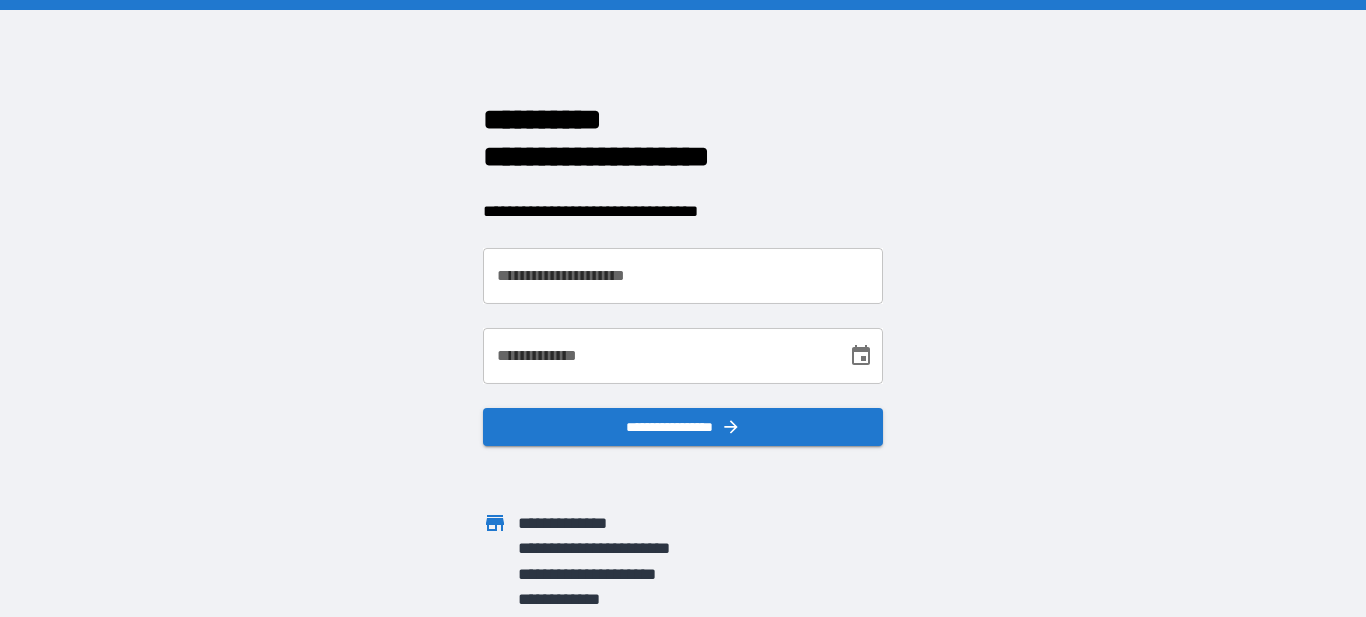 scroll, scrollTop: 0, scrollLeft: 0, axis: both 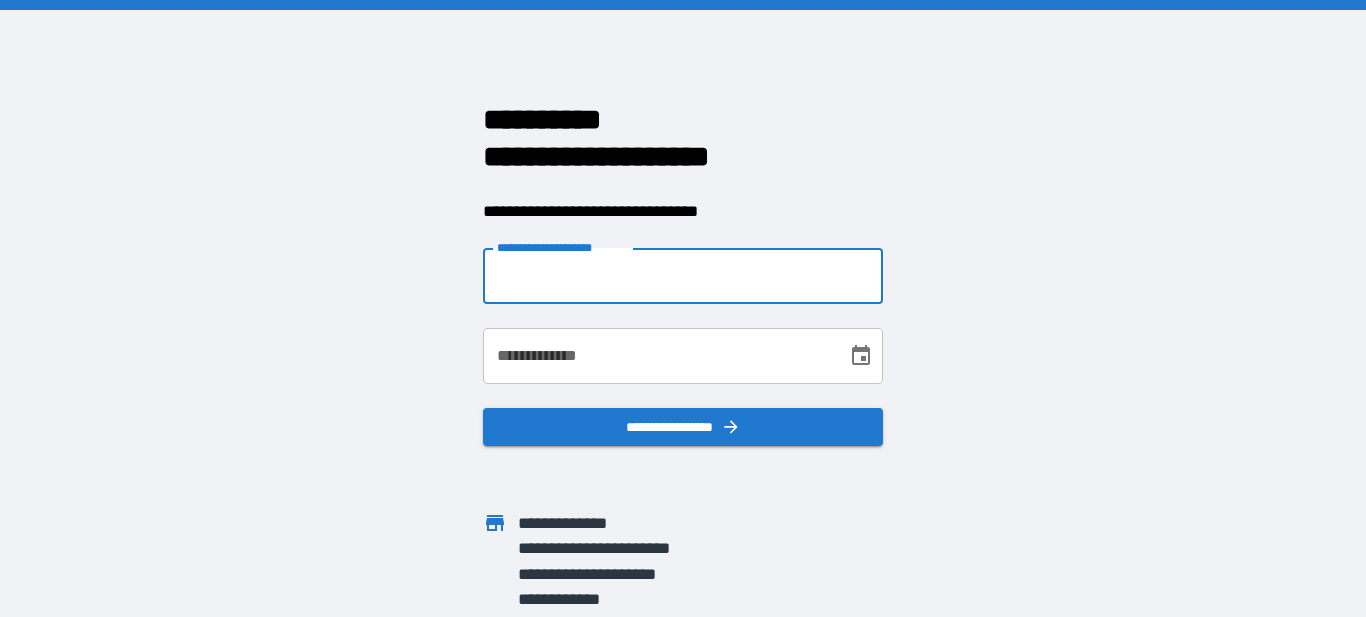 click on "**********" at bounding box center [683, 276] 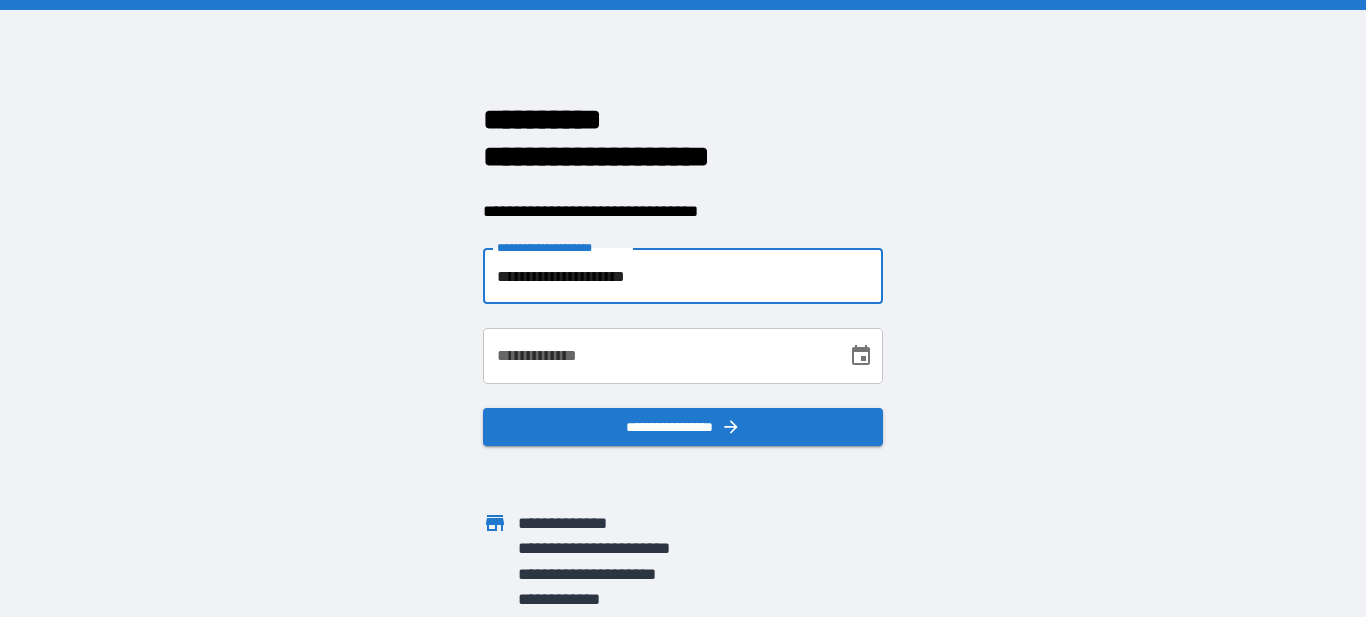 type on "**********" 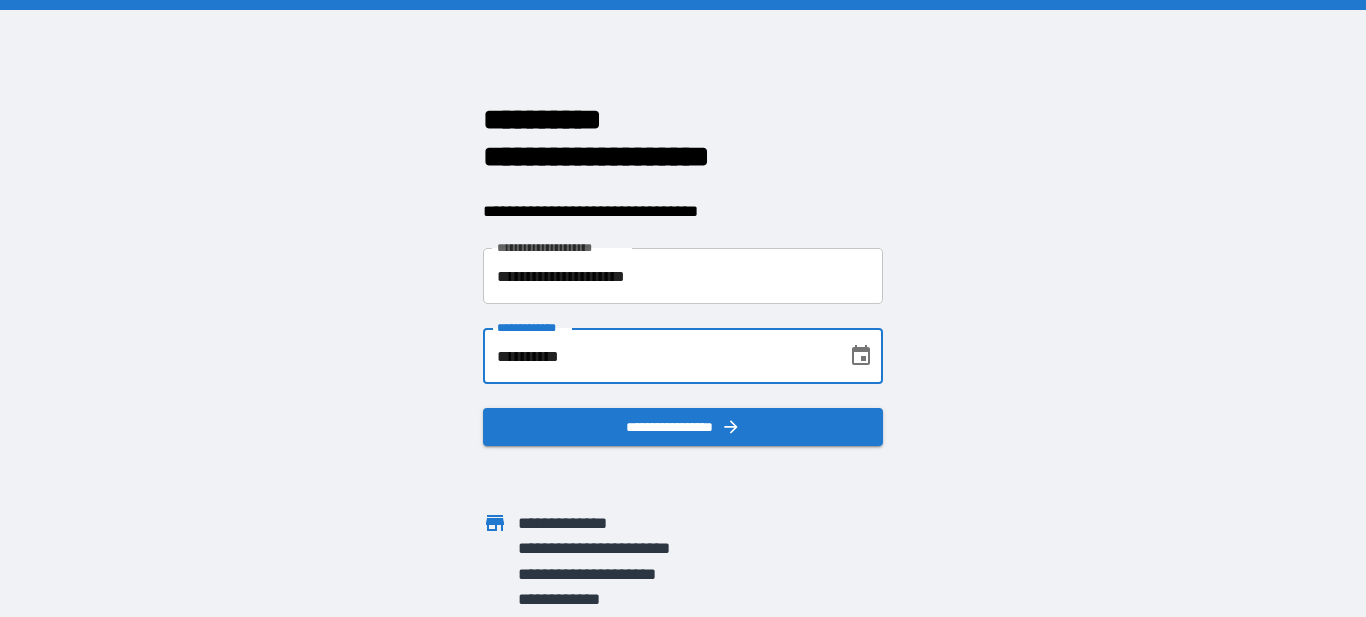 type on "**********" 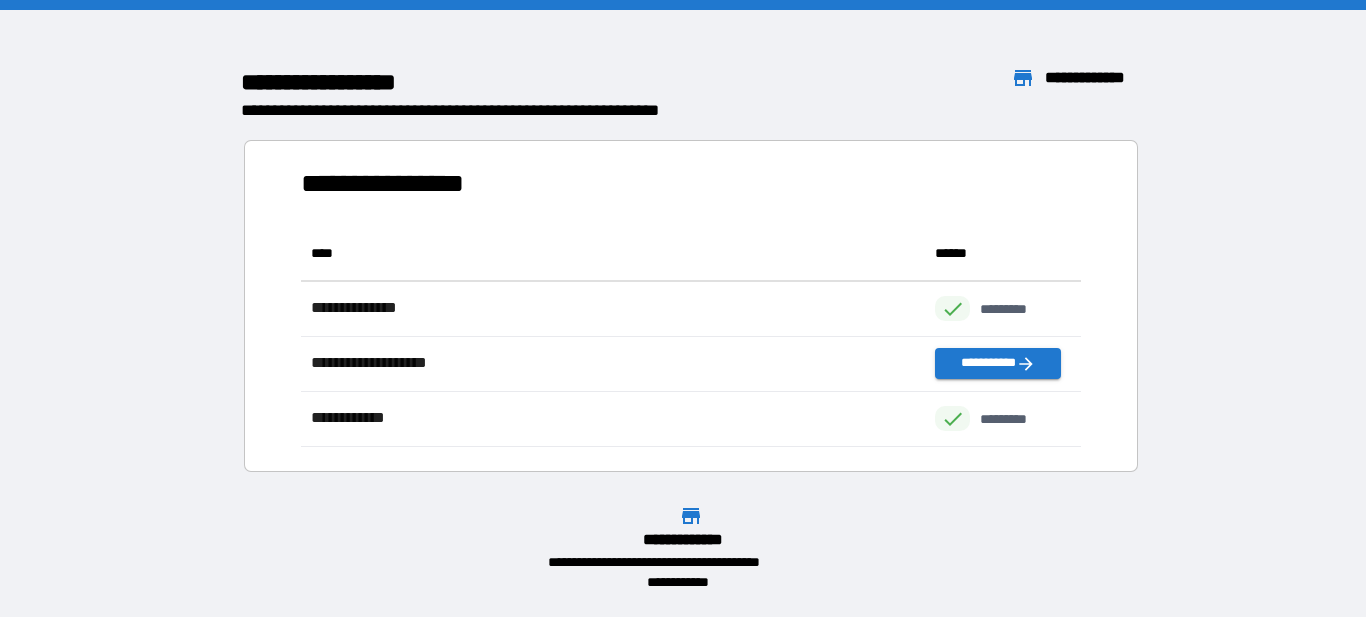 scroll, scrollTop: 221, scrollLeft: 781, axis: both 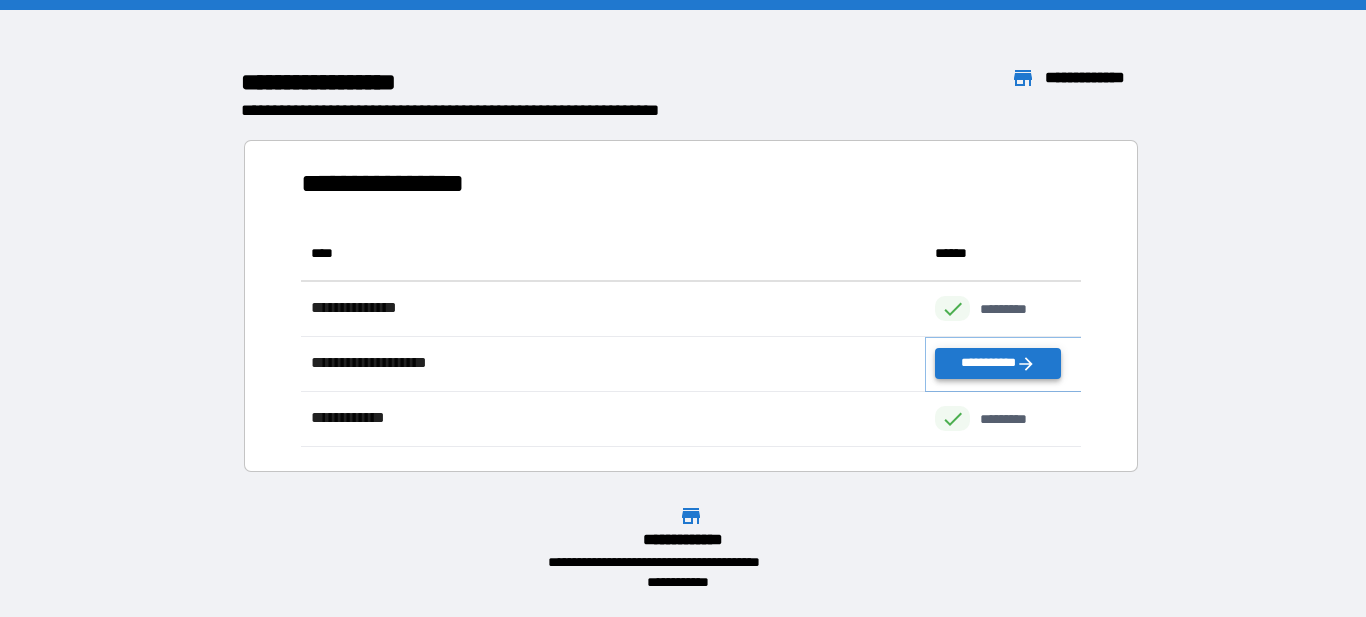 click on "**********" at bounding box center (998, 363) 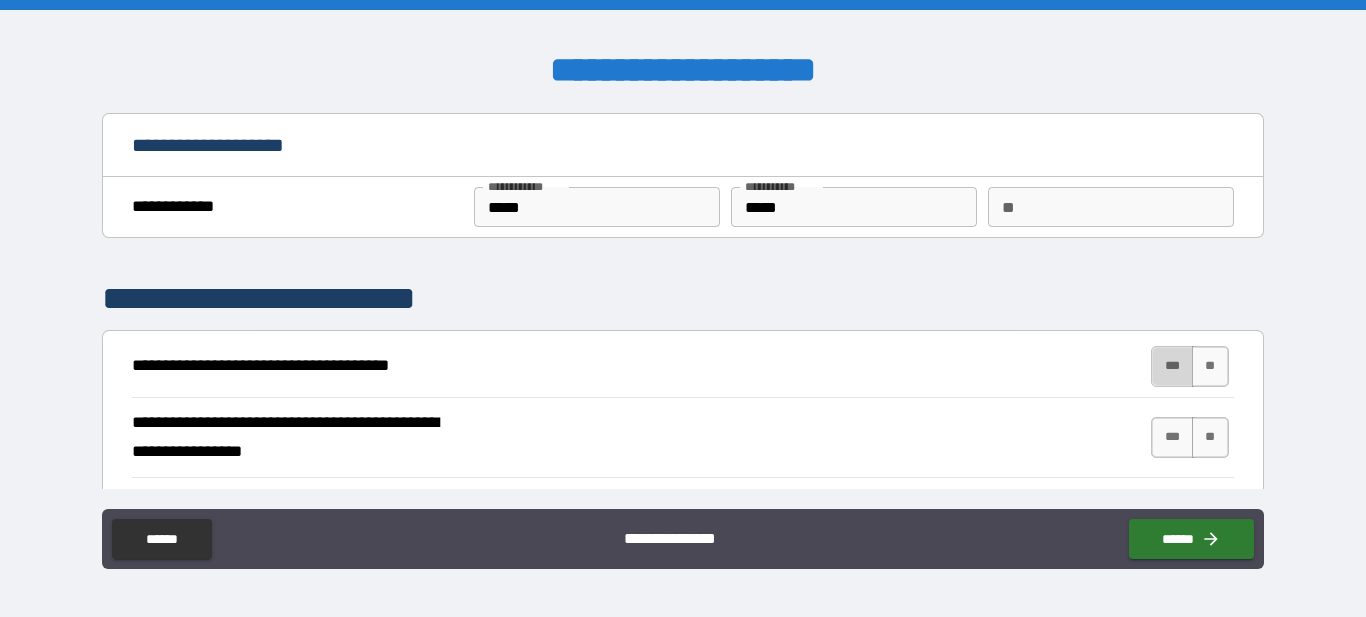 click on "***" at bounding box center [1172, 366] 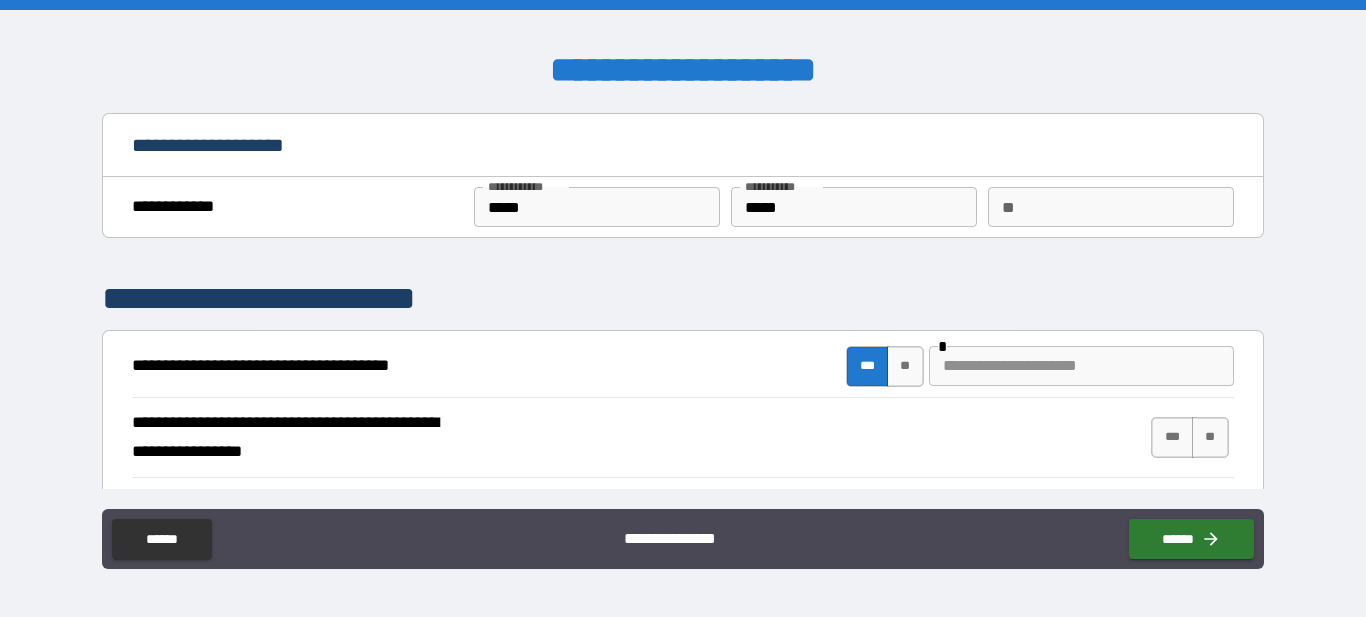 scroll, scrollTop: 114, scrollLeft: 0, axis: vertical 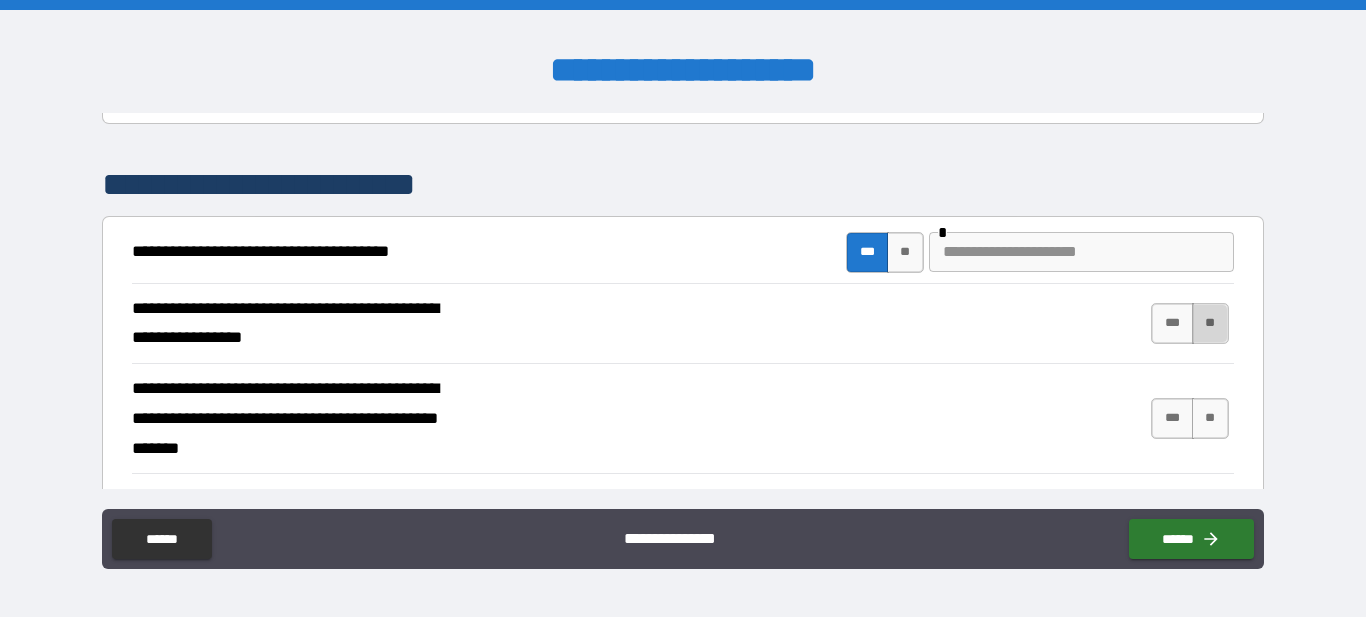 click on "**" at bounding box center (1210, 323) 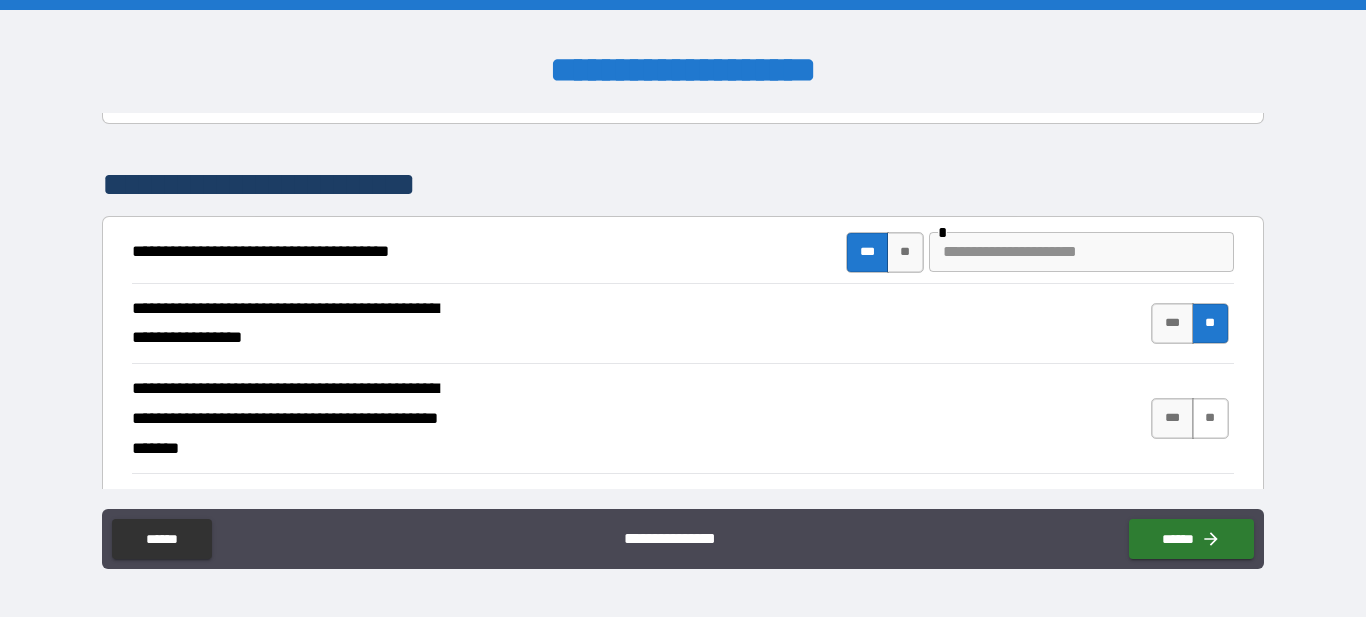 click on "**" at bounding box center [1210, 418] 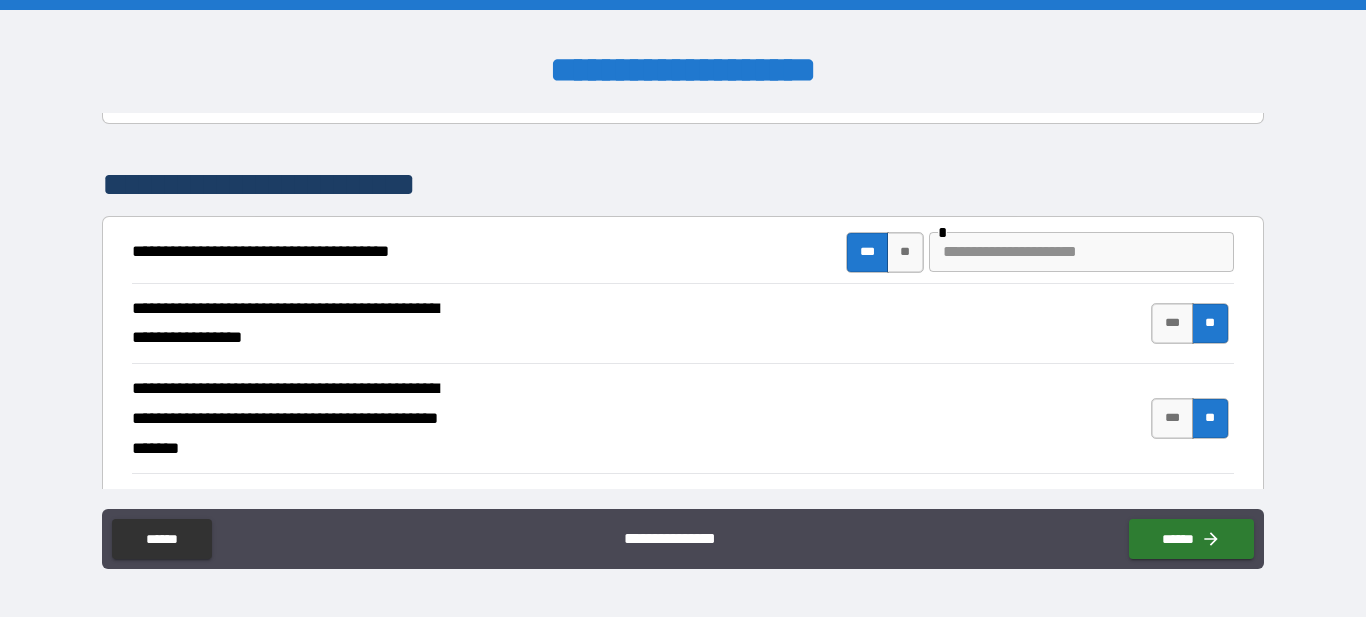 click at bounding box center (1081, 252) 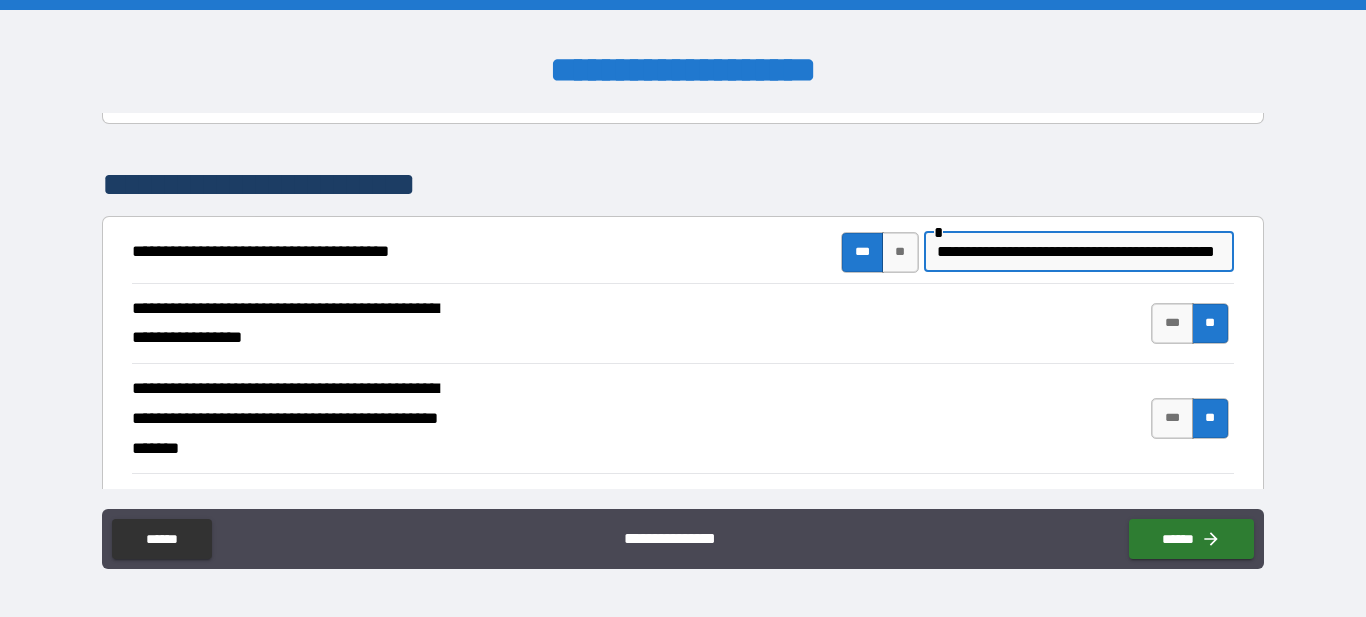 scroll, scrollTop: 0, scrollLeft: 77, axis: horizontal 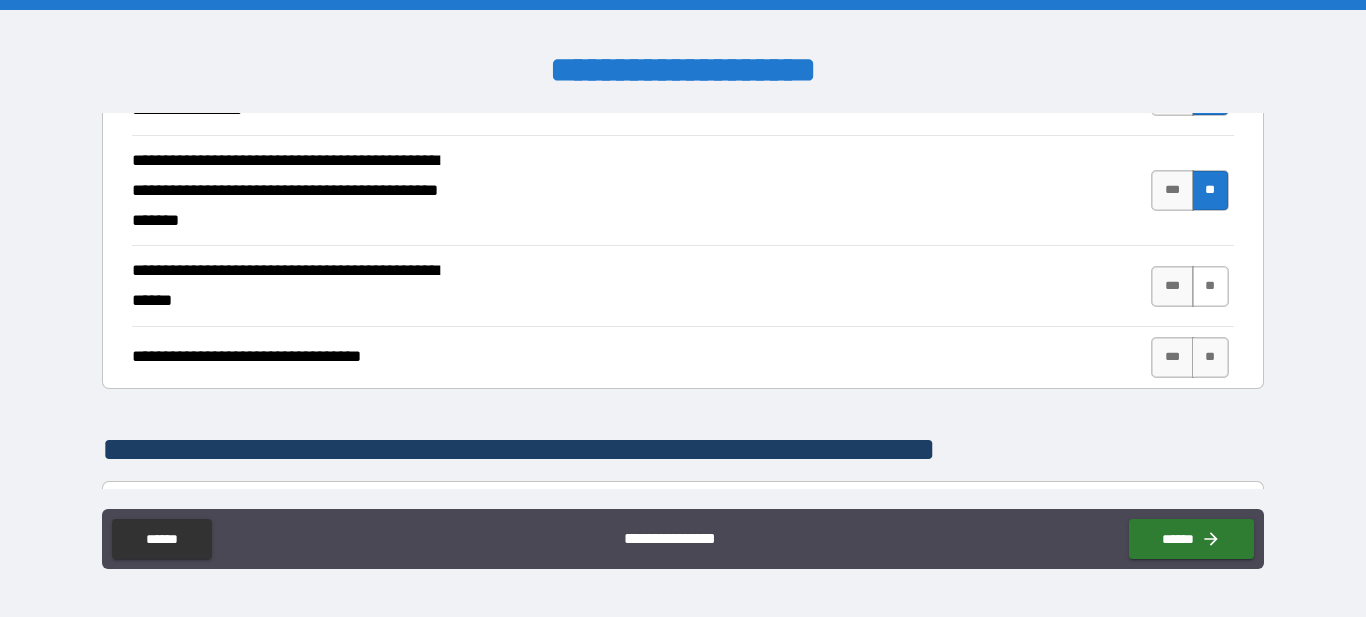 type on "**********" 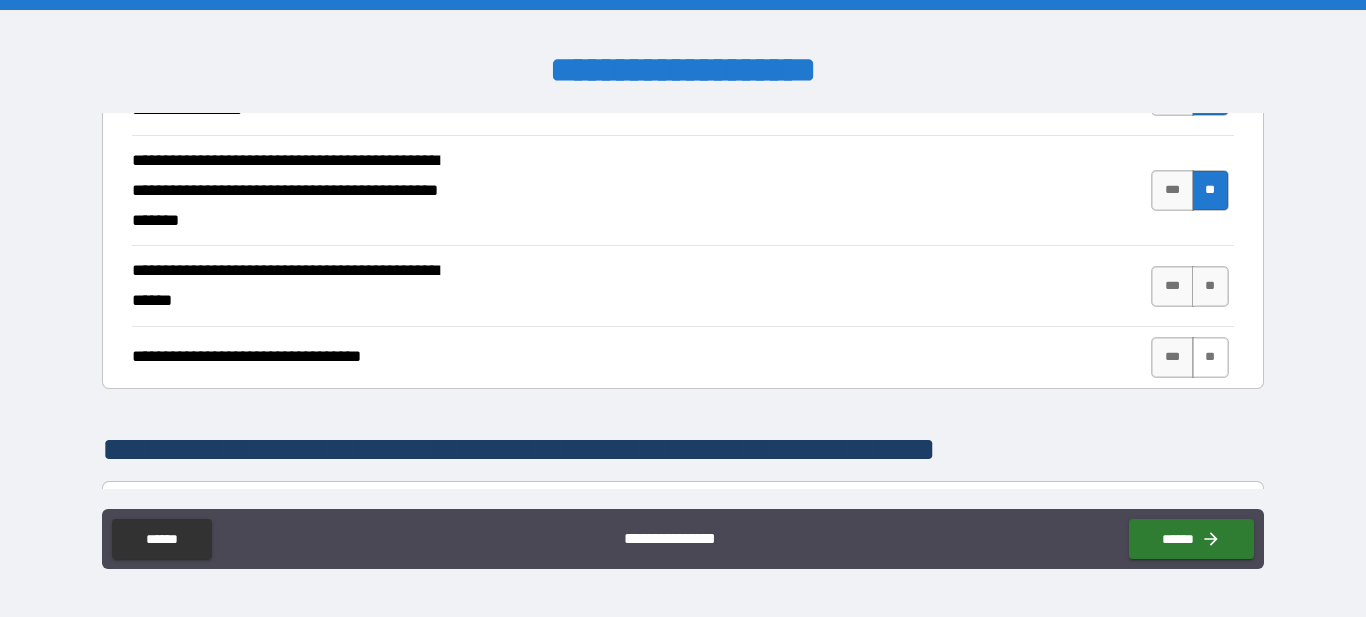 click on "**" at bounding box center (1210, 286) 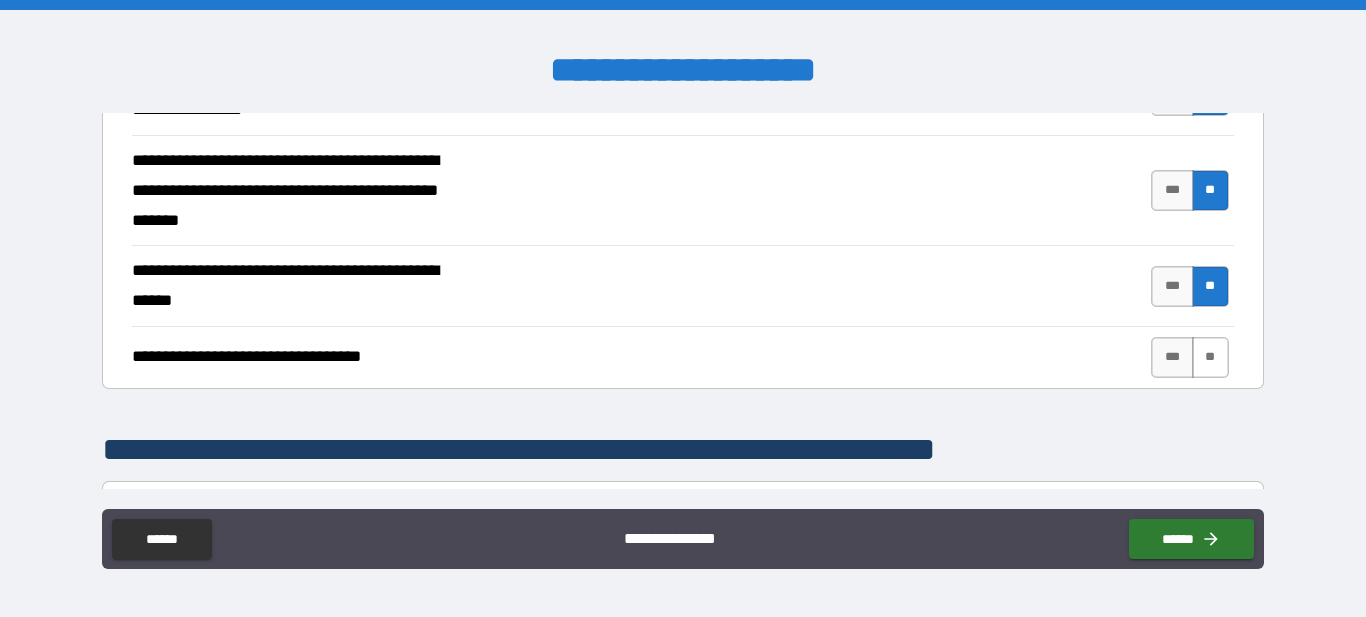 click on "**" at bounding box center [1210, 357] 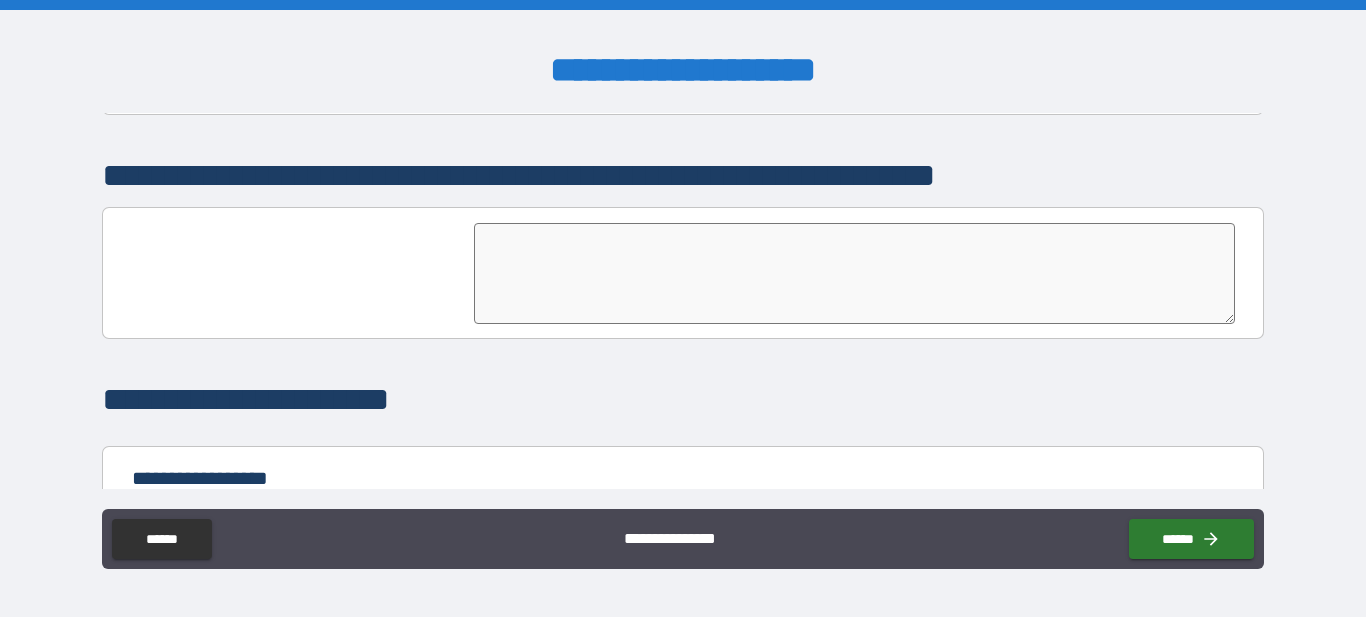 scroll, scrollTop: 570, scrollLeft: 0, axis: vertical 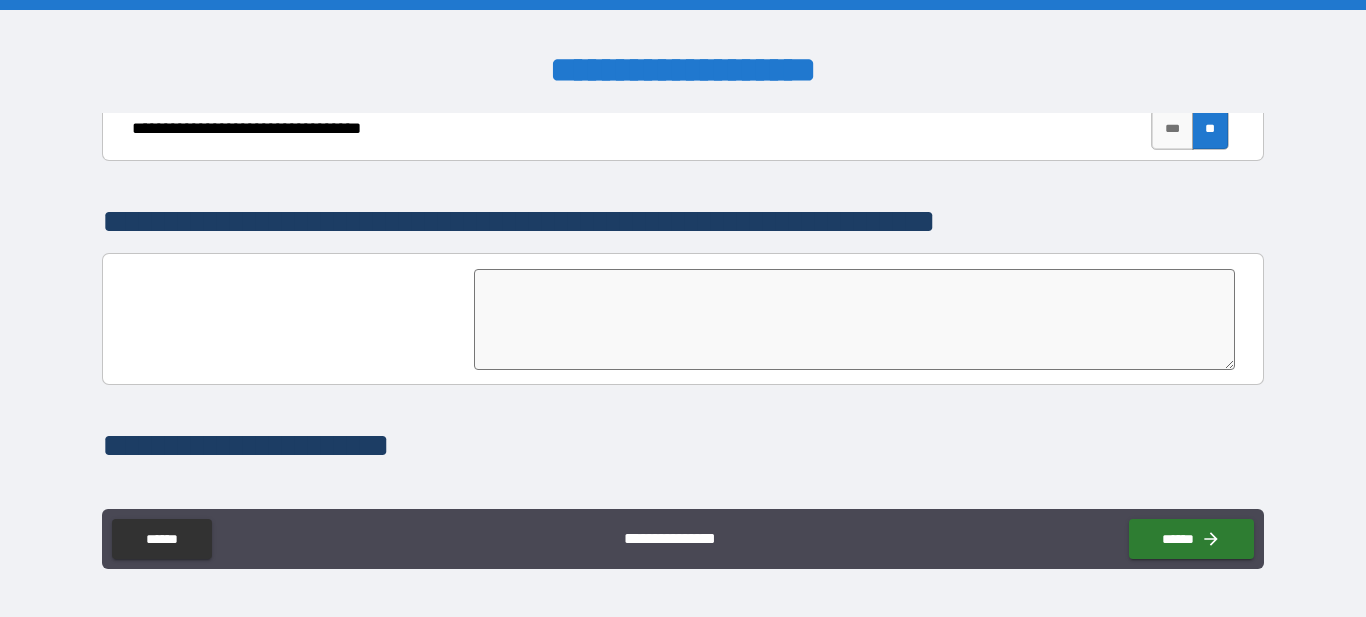 click at bounding box center (854, 319) 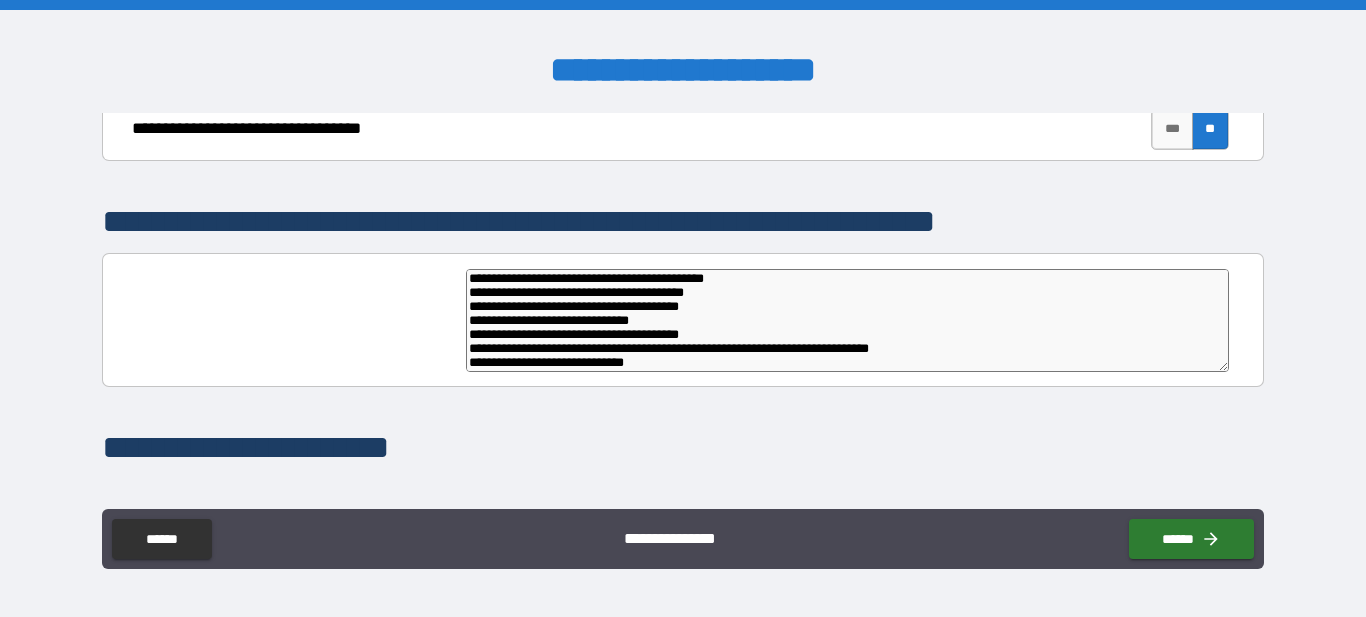 type on "*" 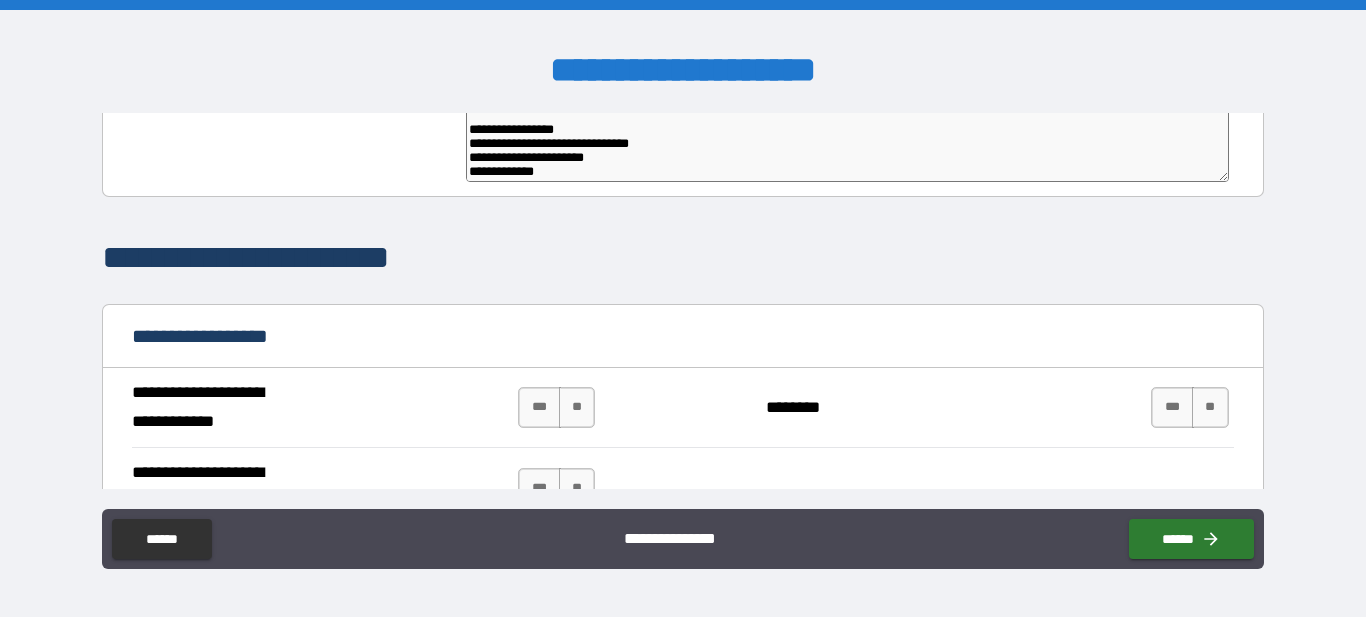 scroll, scrollTop: 798, scrollLeft: 0, axis: vertical 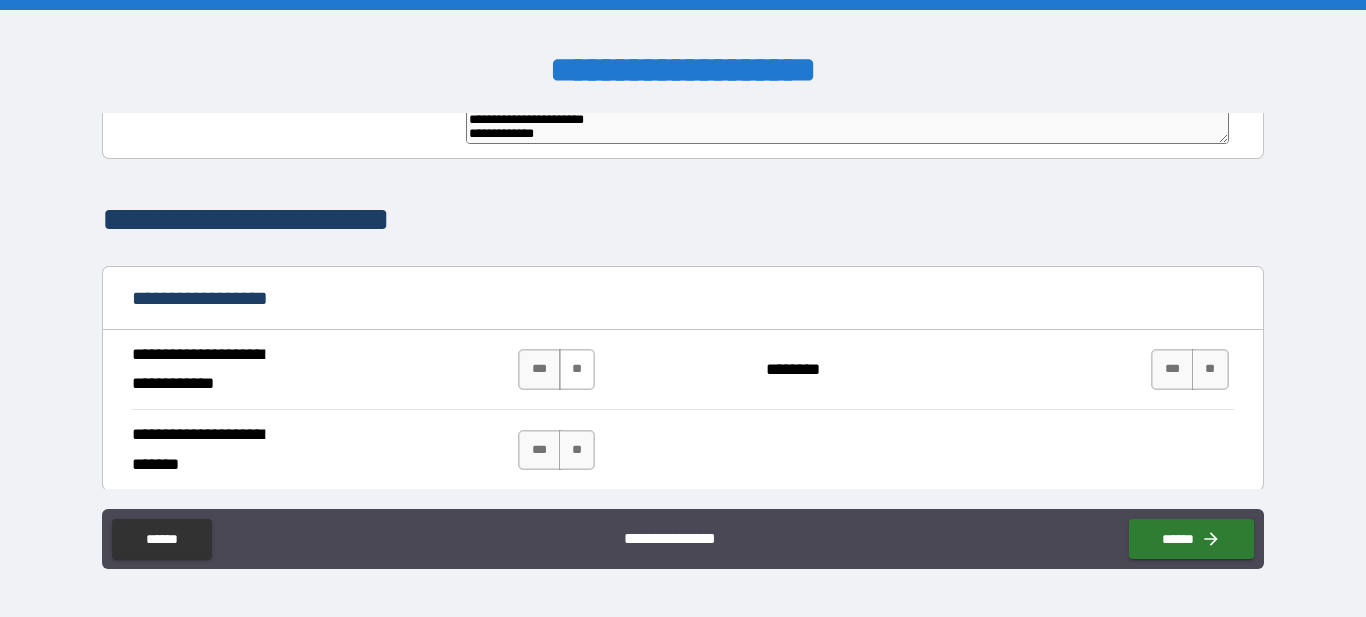 type on "**********" 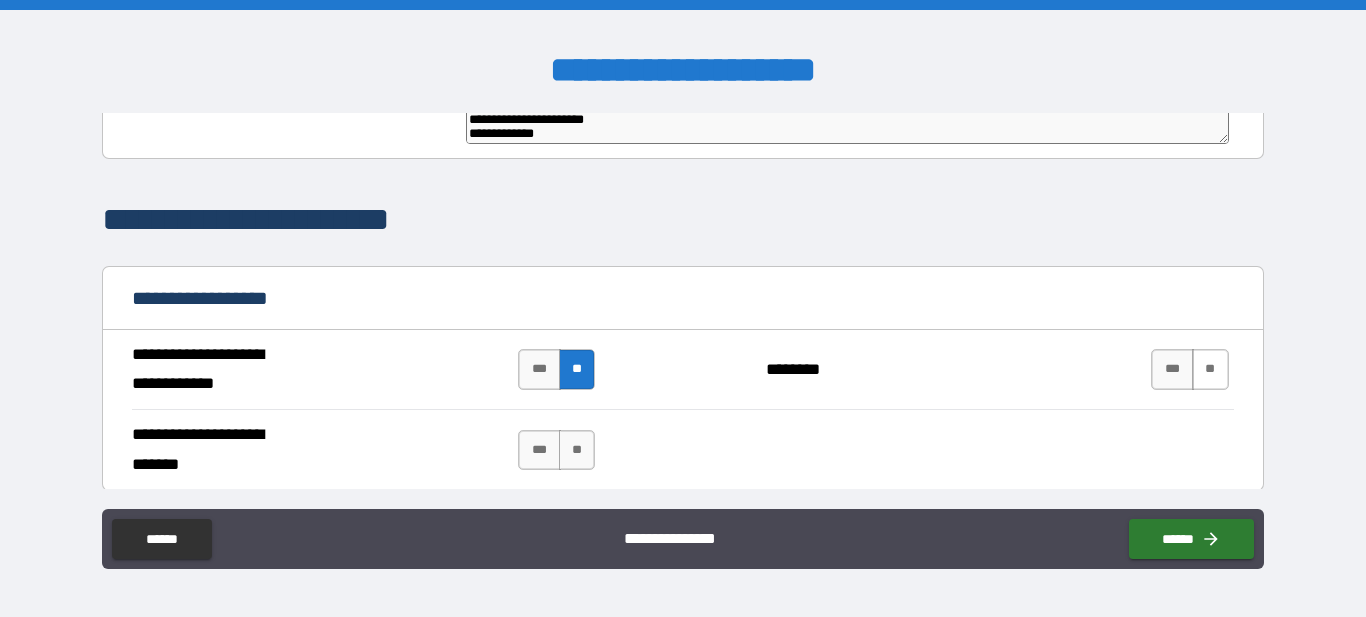 click on "**" at bounding box center (1210, 369) 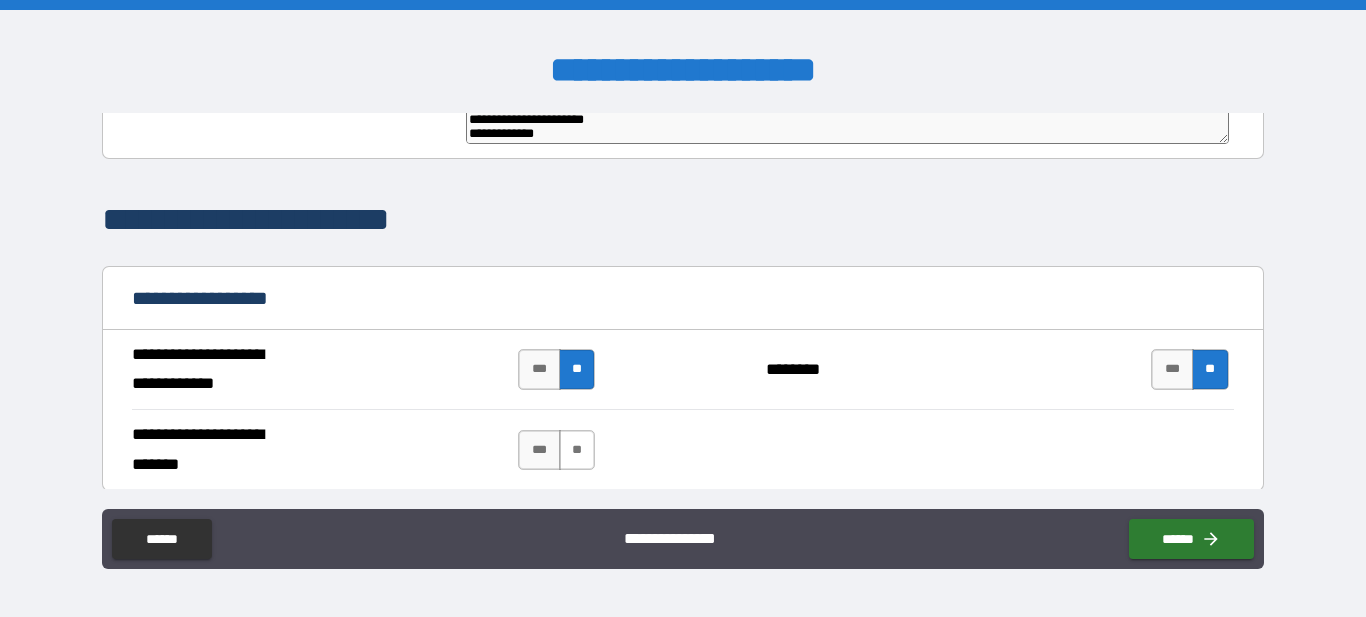 click on "**" at bounding box center [577, 450] 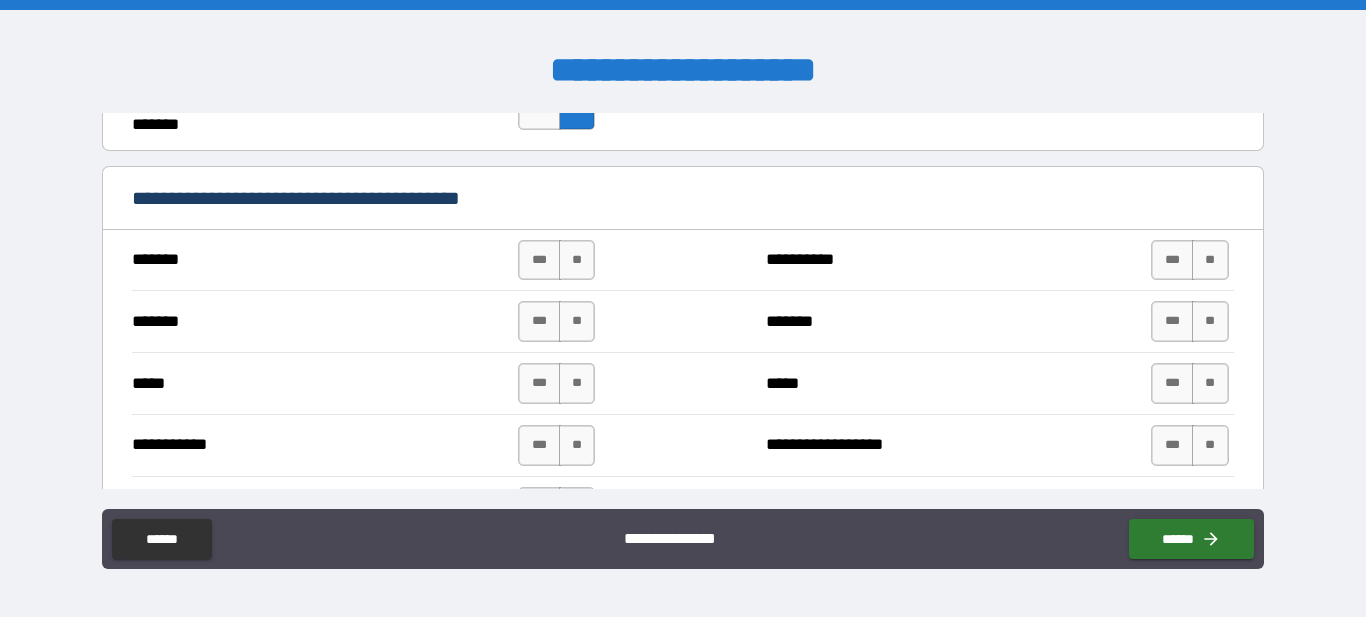 scroll, scrollTop: 1140, scrollLeft: 0, axis: vertical 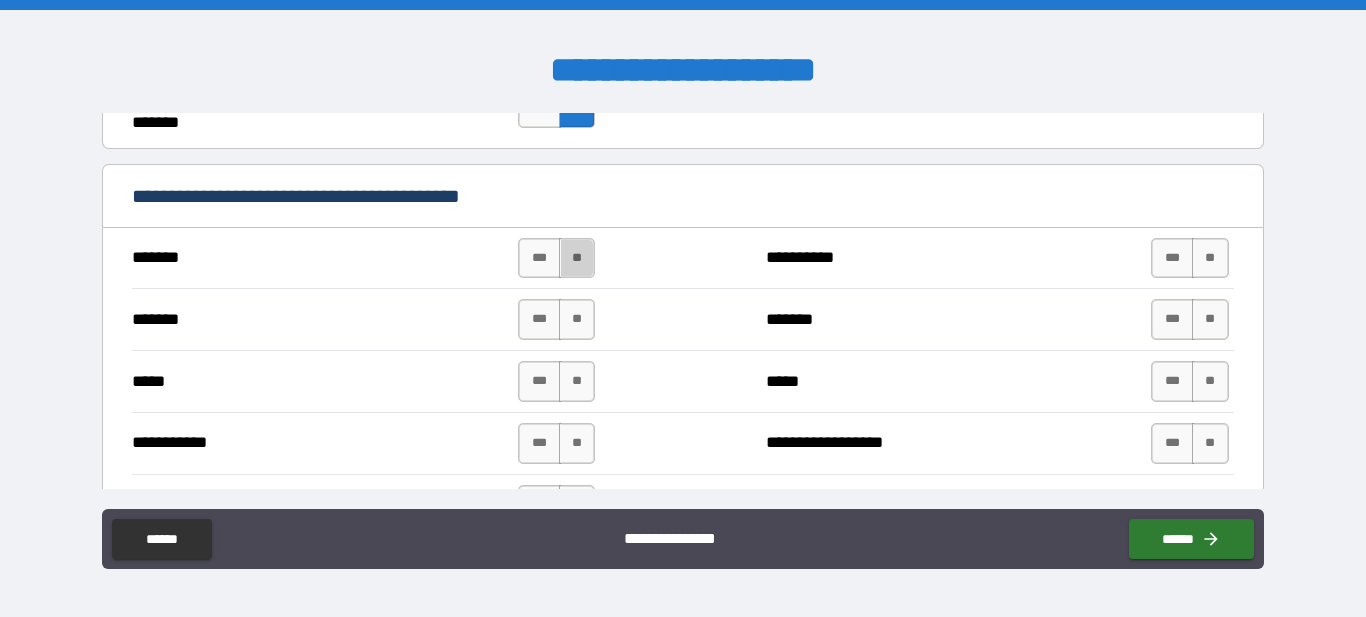 drag, startPoint x: 575, startPoint y: 255, endPoint x: 572, endPoint y: 276, distance: 21.213203 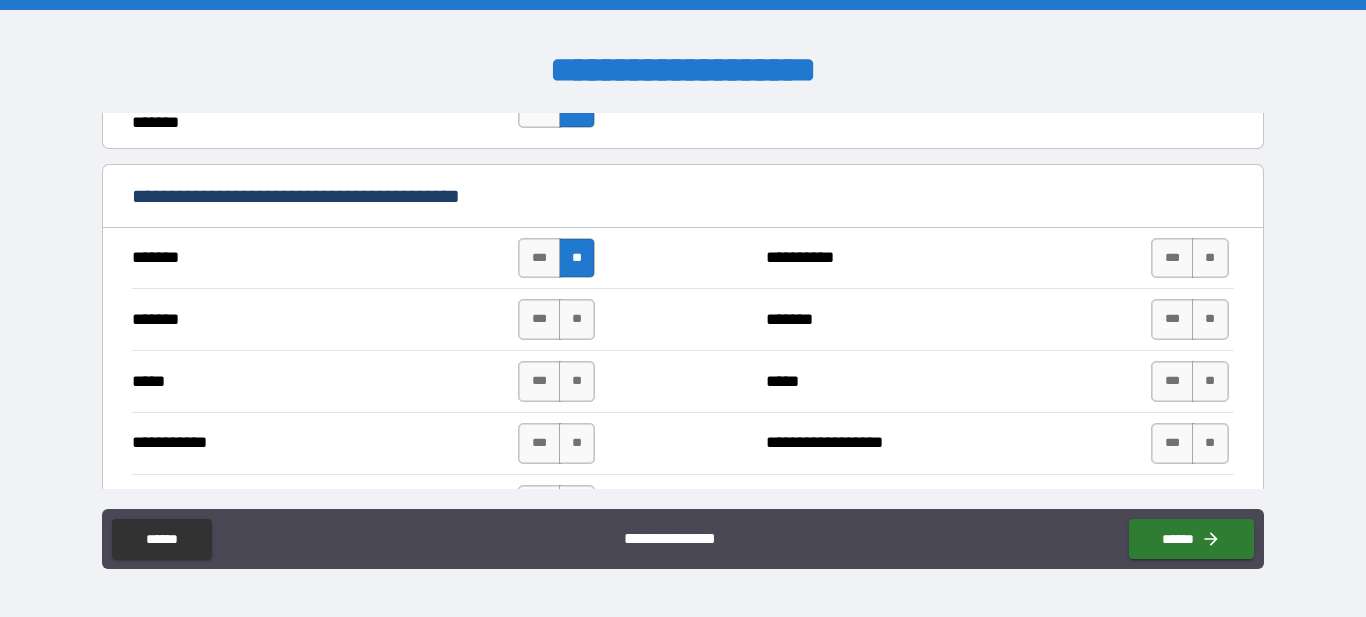 drag, startPoint x: 575, startPoint y: 320, endPoint x: 597, endPoint y: 381, distance: 64.84597 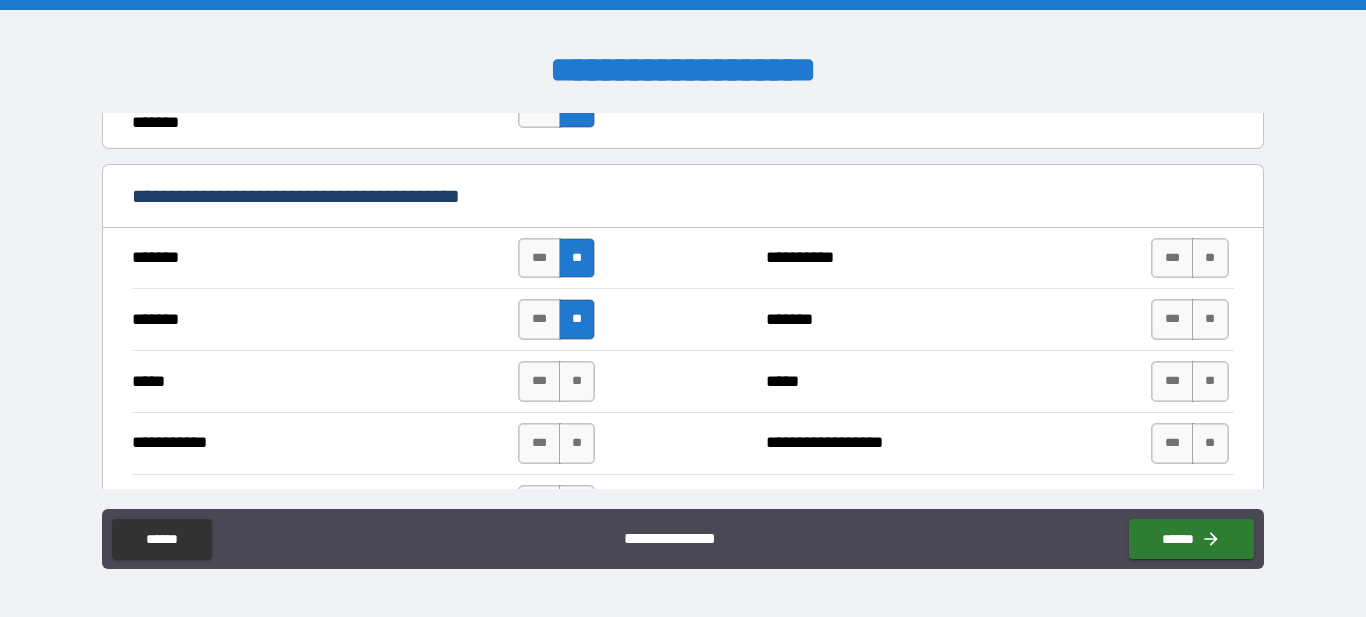 drag, startPoint x: 586, startPoint y: 382, endPoint x: 548, endPoint y: 410, distance: 47.201694 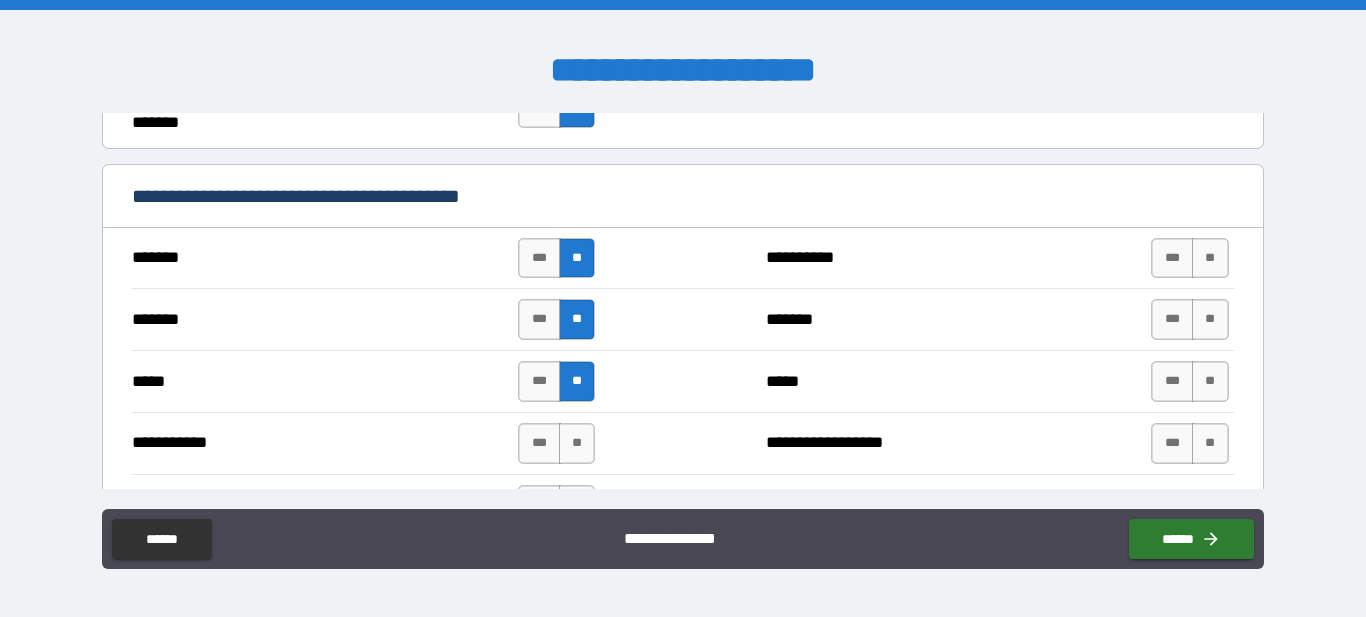 click on "***" at bounding box center [539, 443] 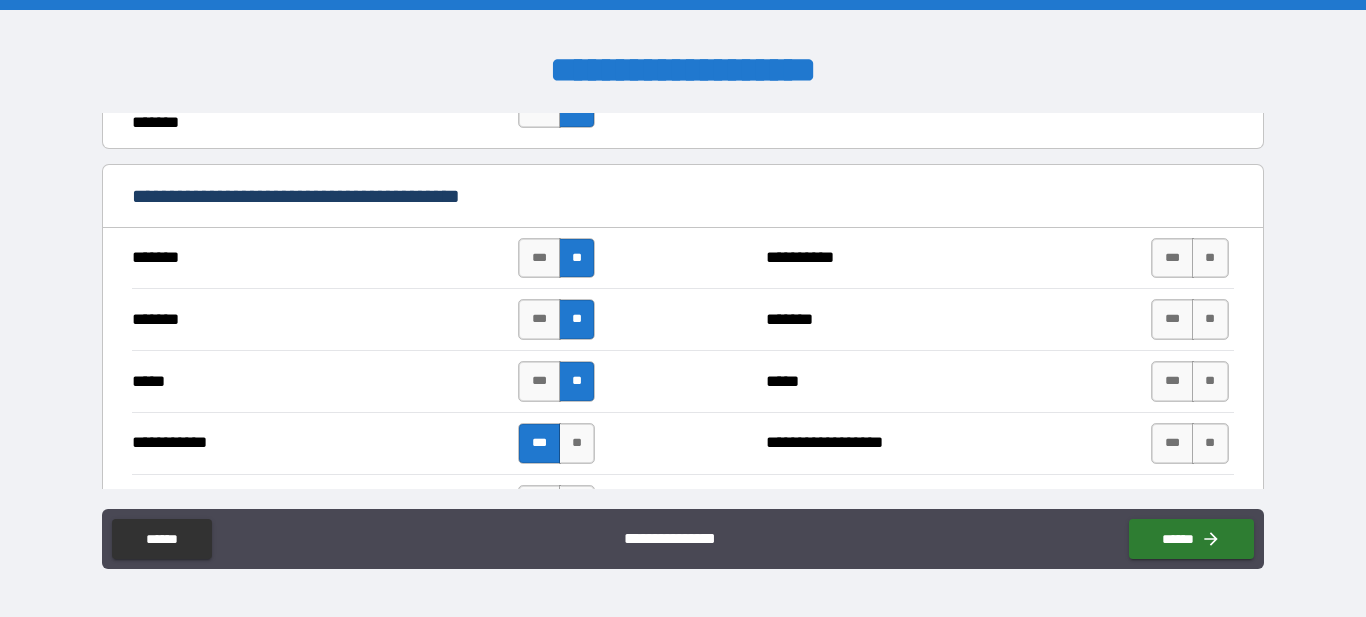 scroll, scrollTop: 1254, scrollLeft: 0, axis: vertical 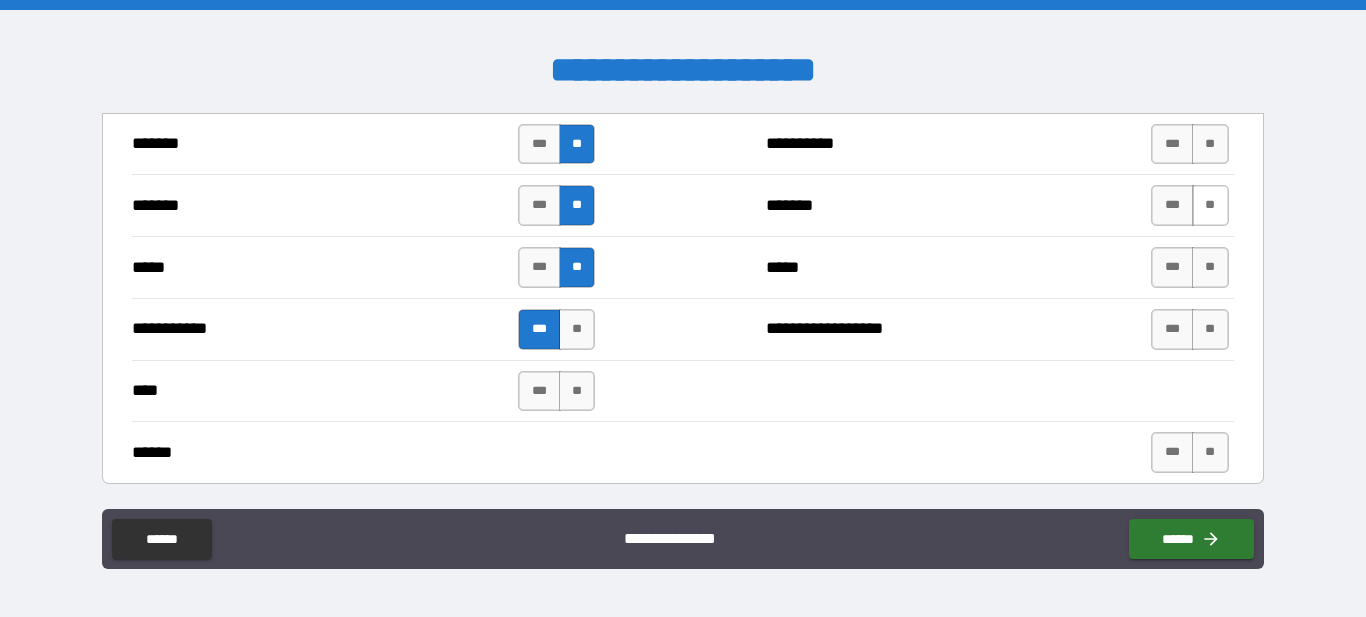drag, startPoint x: 1210, startPoint y: 143, endPoint x: 1222, endPoint y: 193, distance: 51.41984 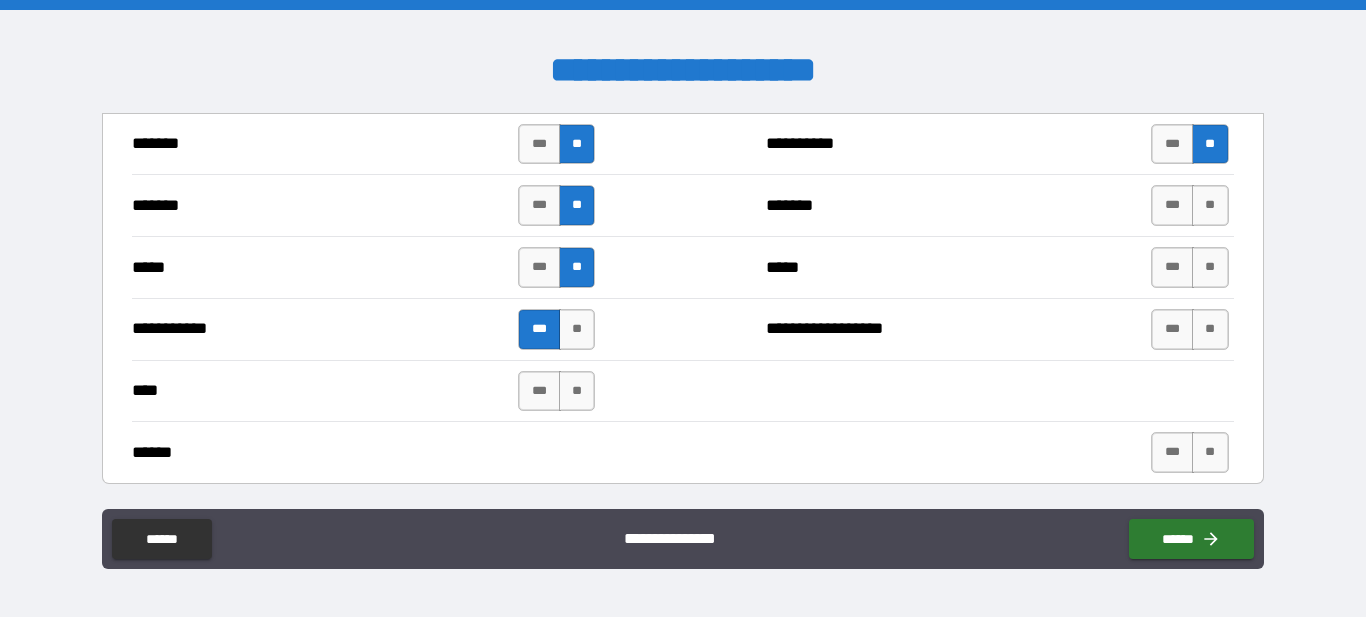 click on "**" at bounding box center (1210, 205) 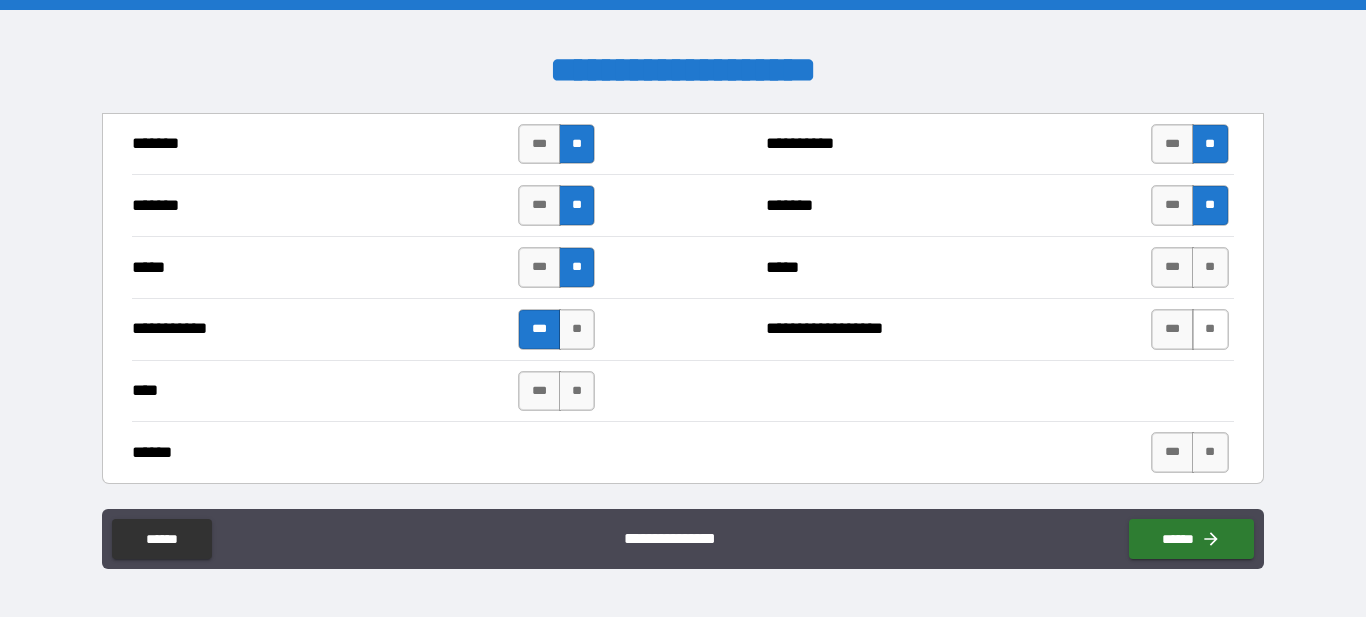 drag, startPoint x: 1207, startPoint y: 274, endPoint x: 1216, endPoint y: 334, distance: 60.671246 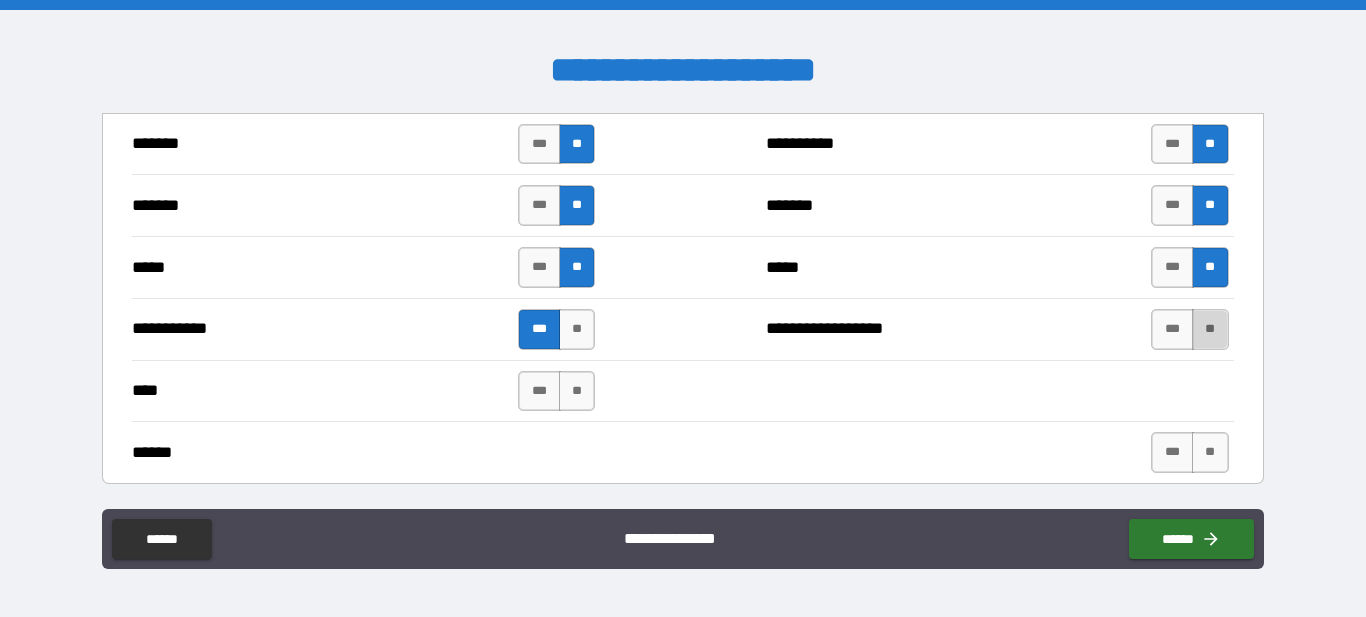 click on "**" at bounding box center (1210, 329) 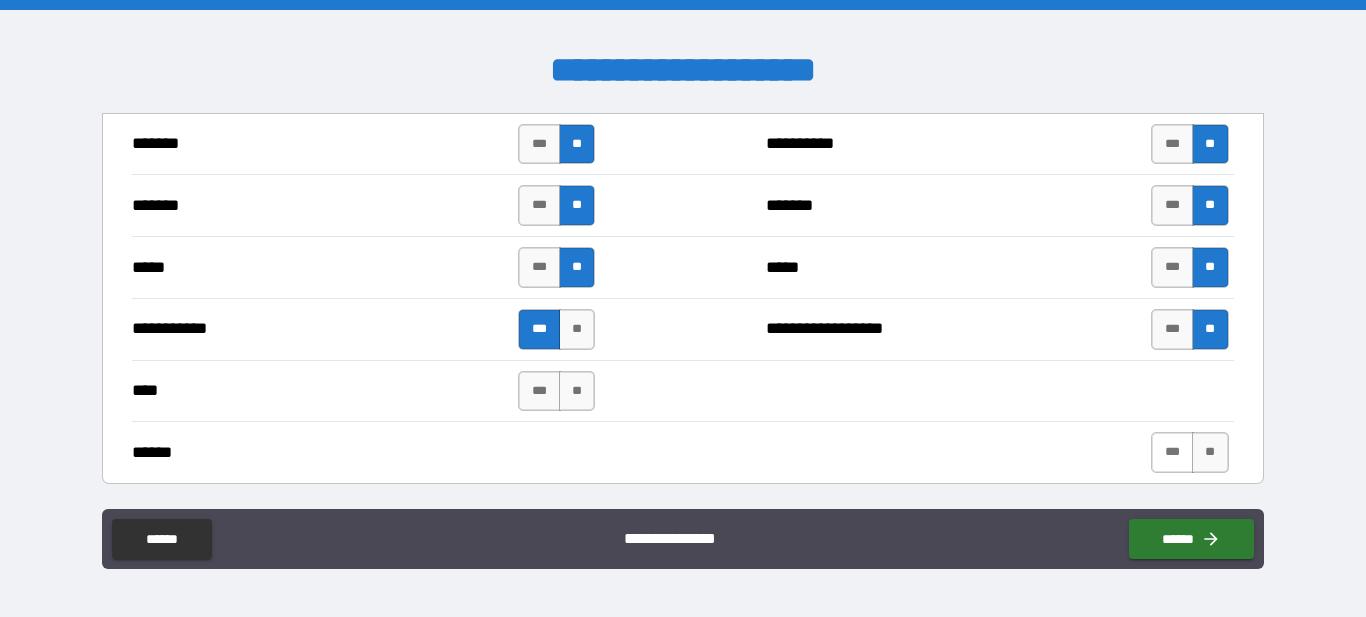 click on "***" at bounding box center (1172, 452) 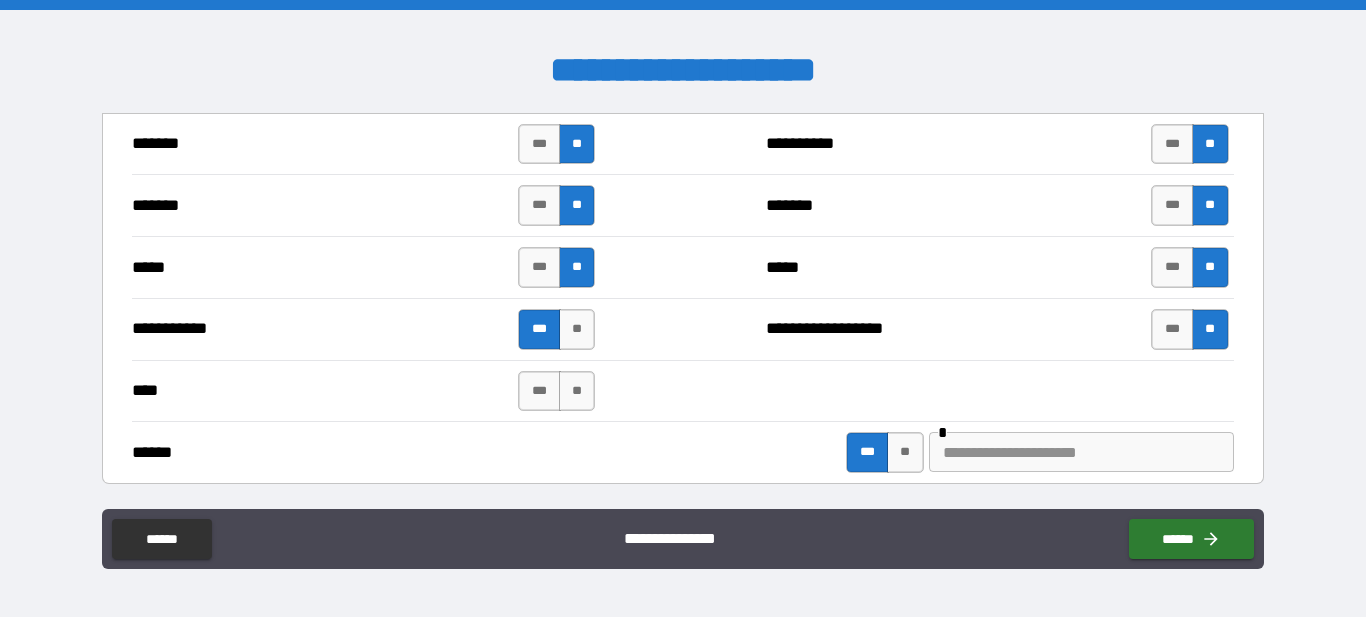 type on "*" 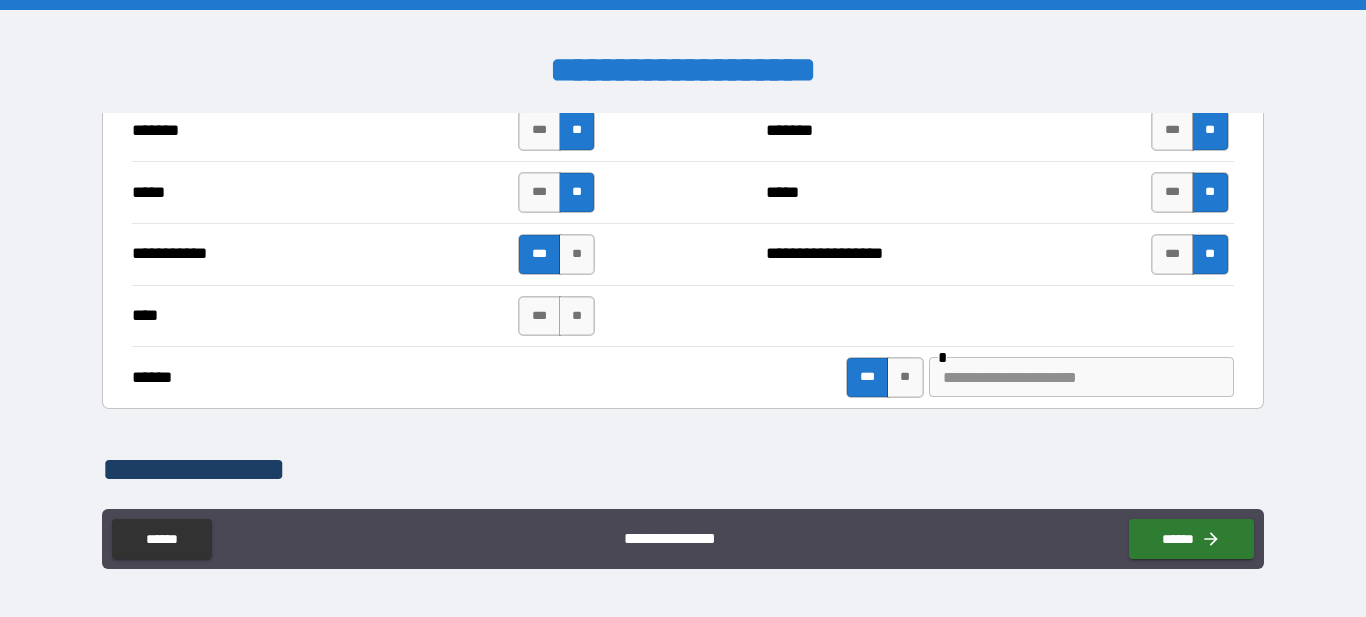 scroll, scrollTop: 1368, scrollLeft: 0, axis: vertical 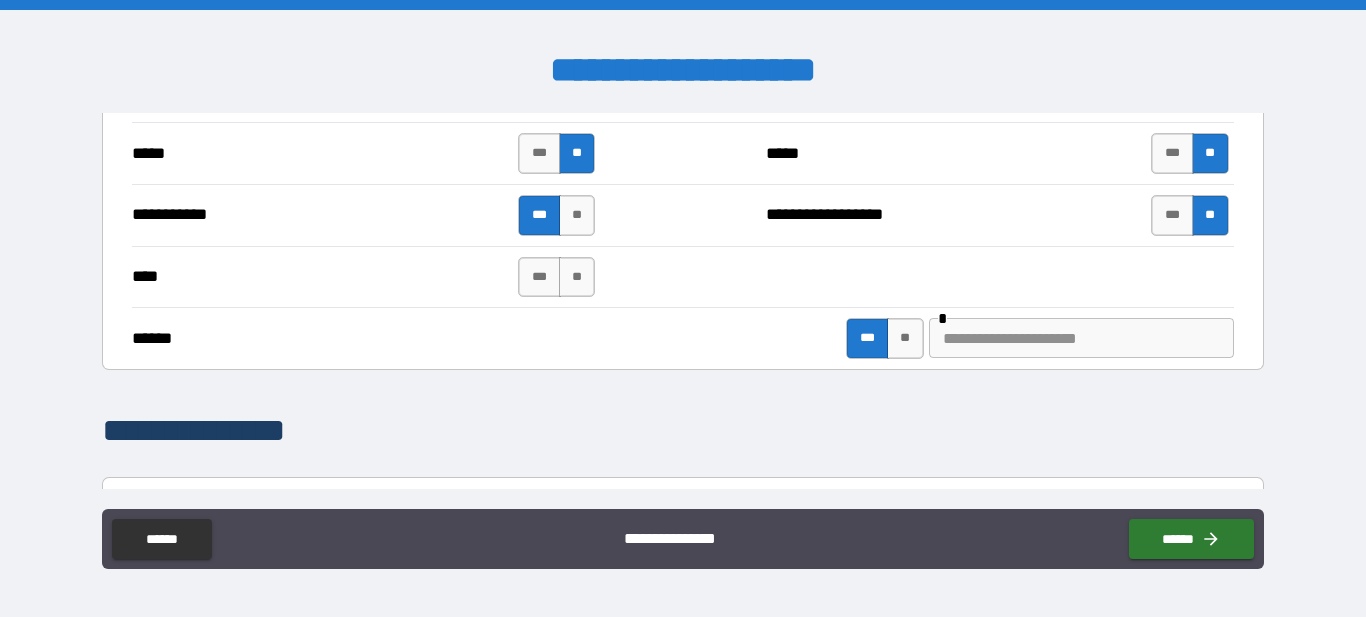 click at bounding box center (1081, 338) 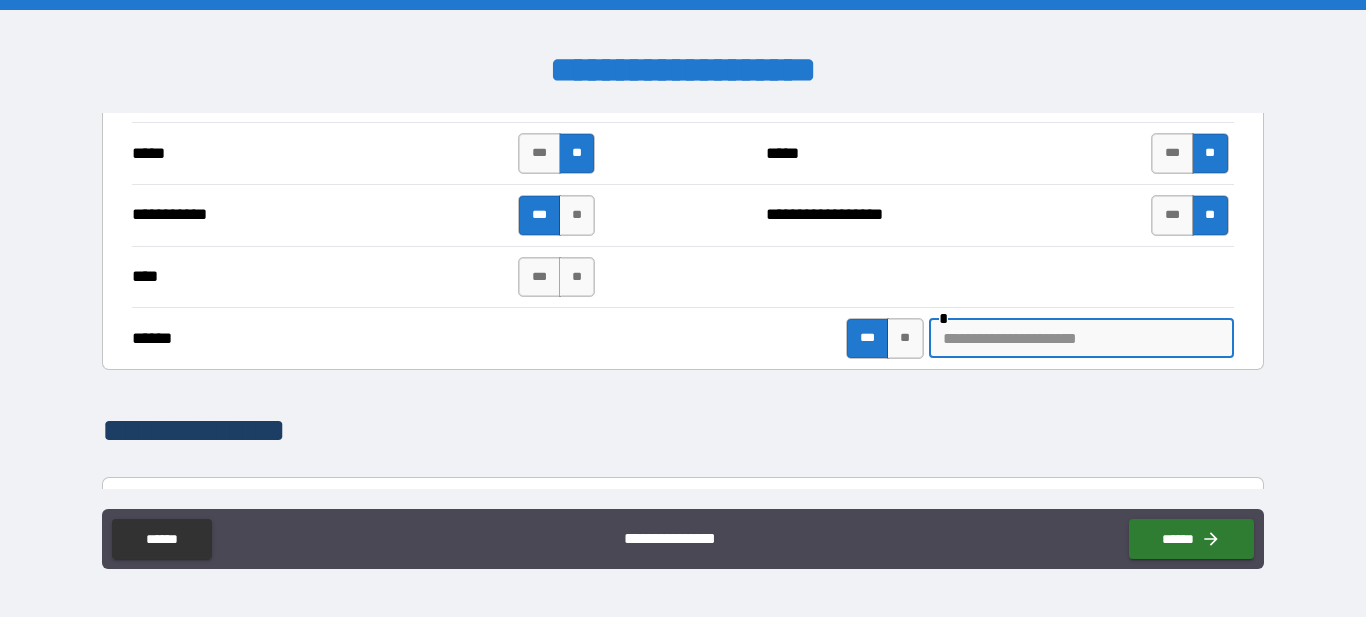 paste on "**********" 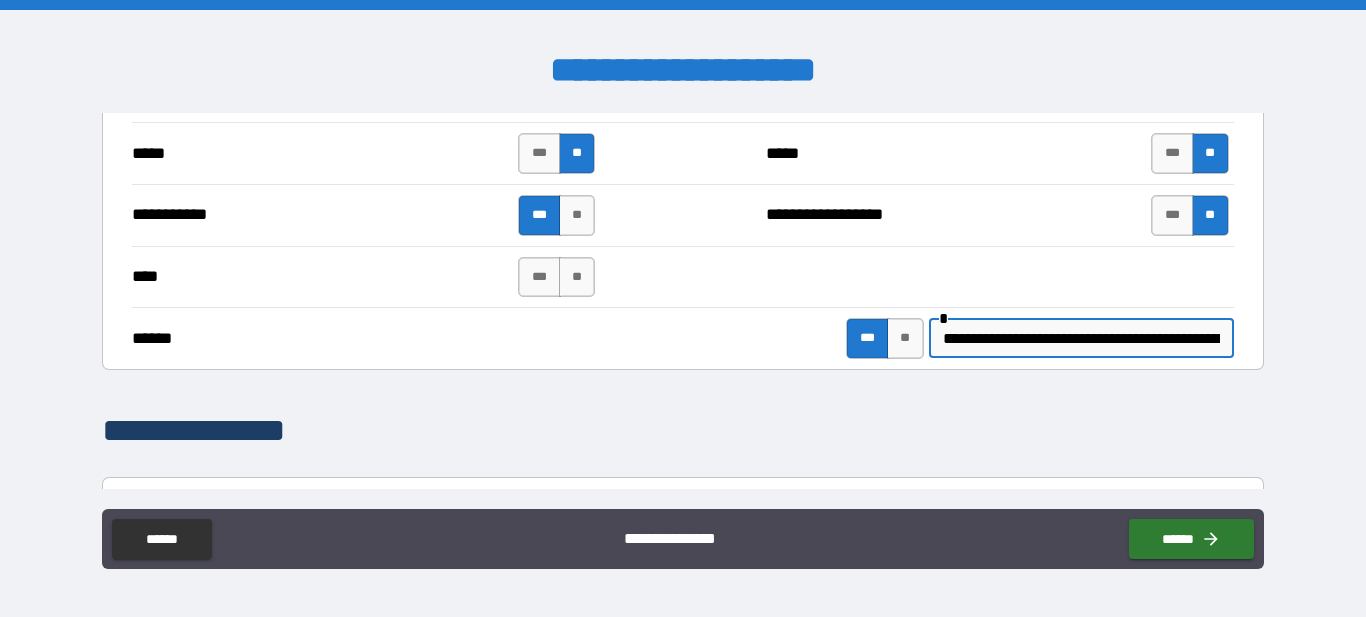 scroll, scrollTop: 0, scrollLeft: 76, axis: horizontal 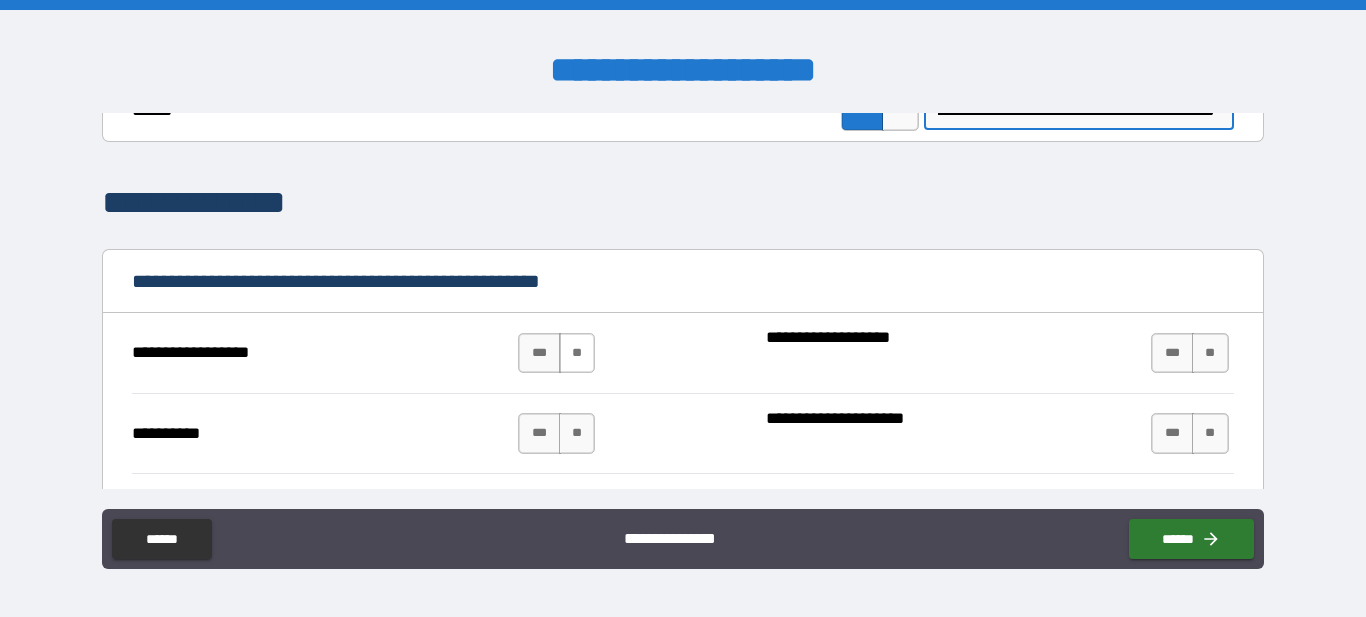 type on "**********" 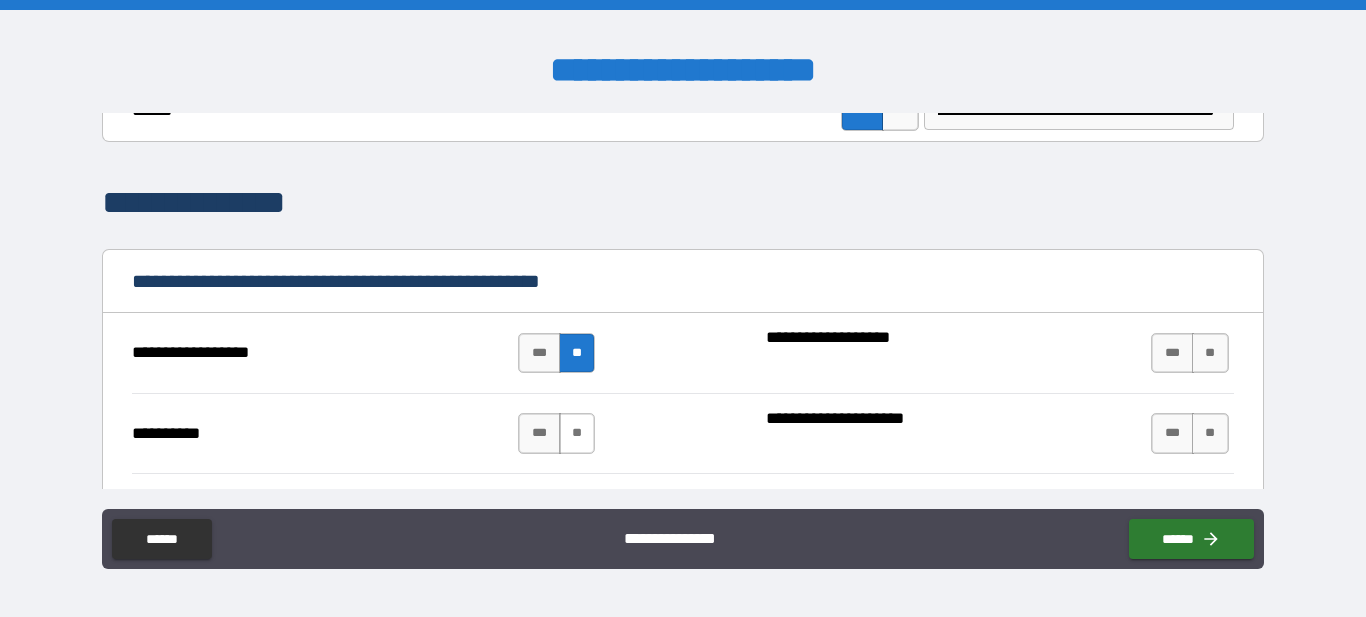 click on "**" at bounding box center [577, 433] 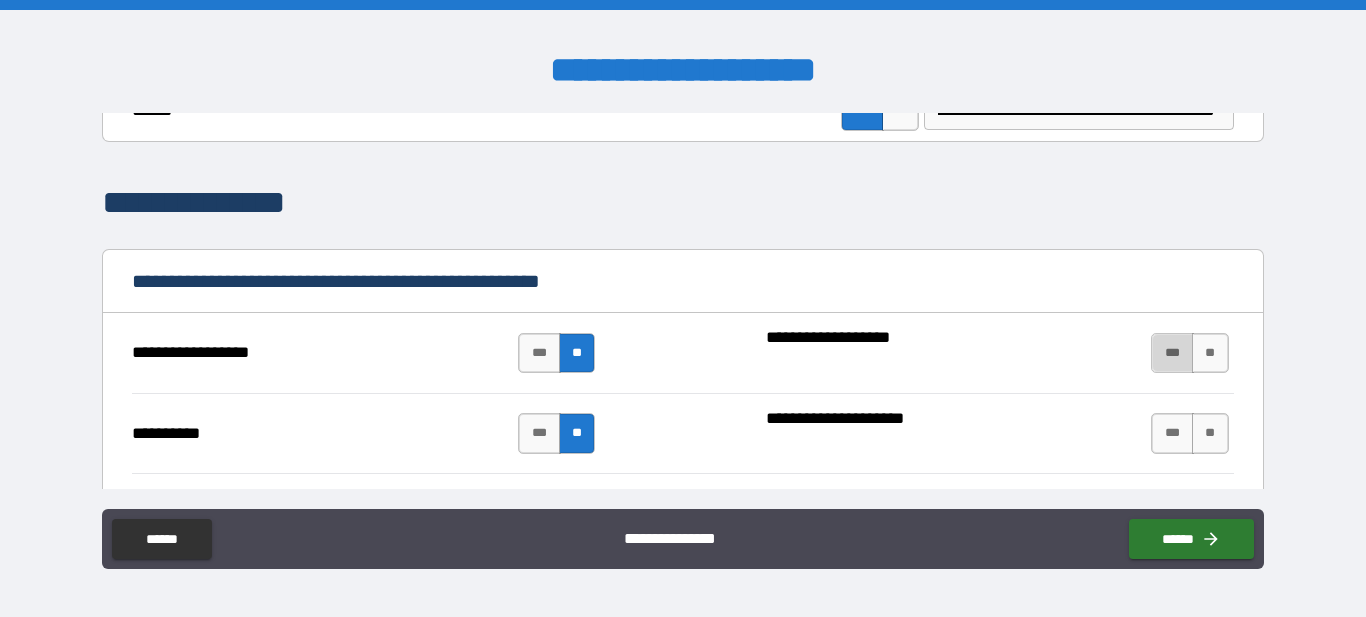 click on "***" at bounding box center (1172, 353) 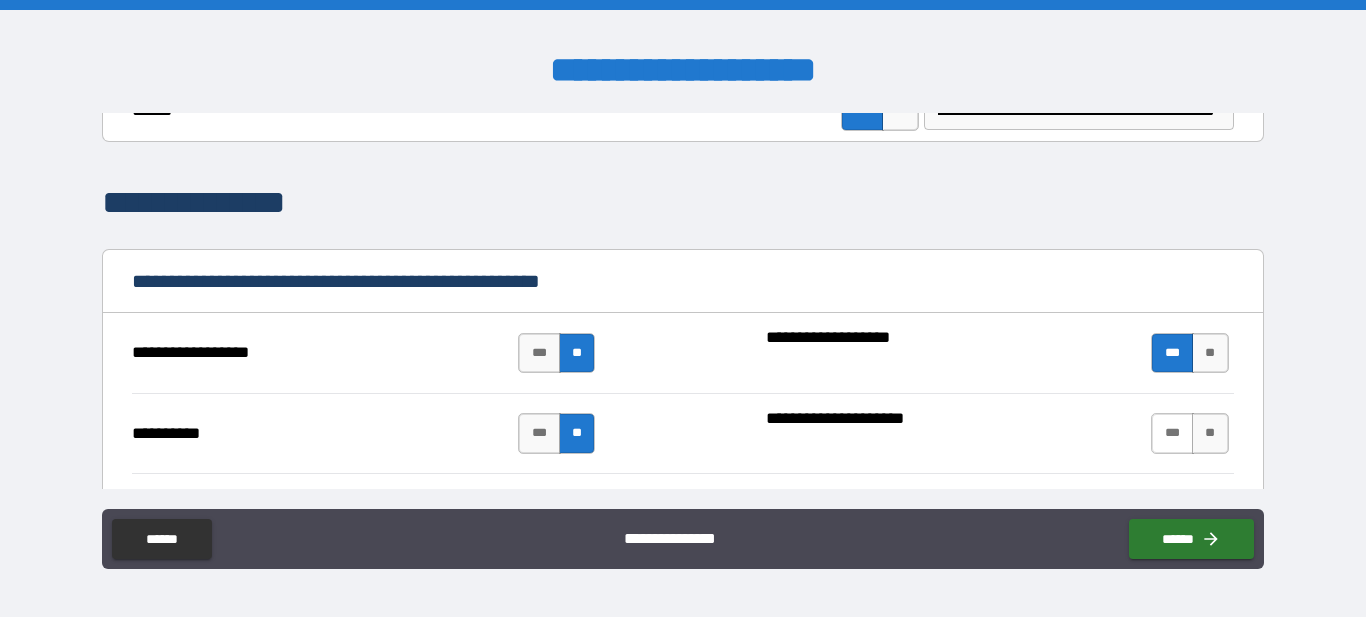 click on "***" at bounding box center (1172, 433) 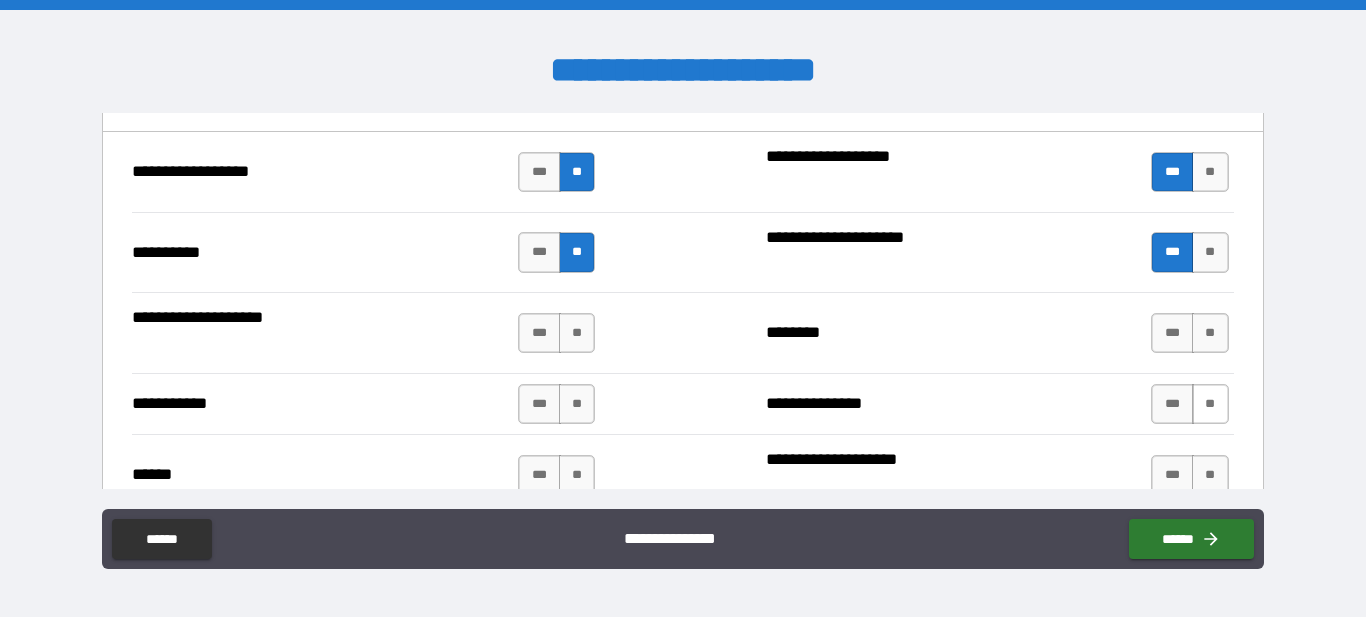 scroll, scrollTop: 1824, scrollLeft: 0, axis: vertical 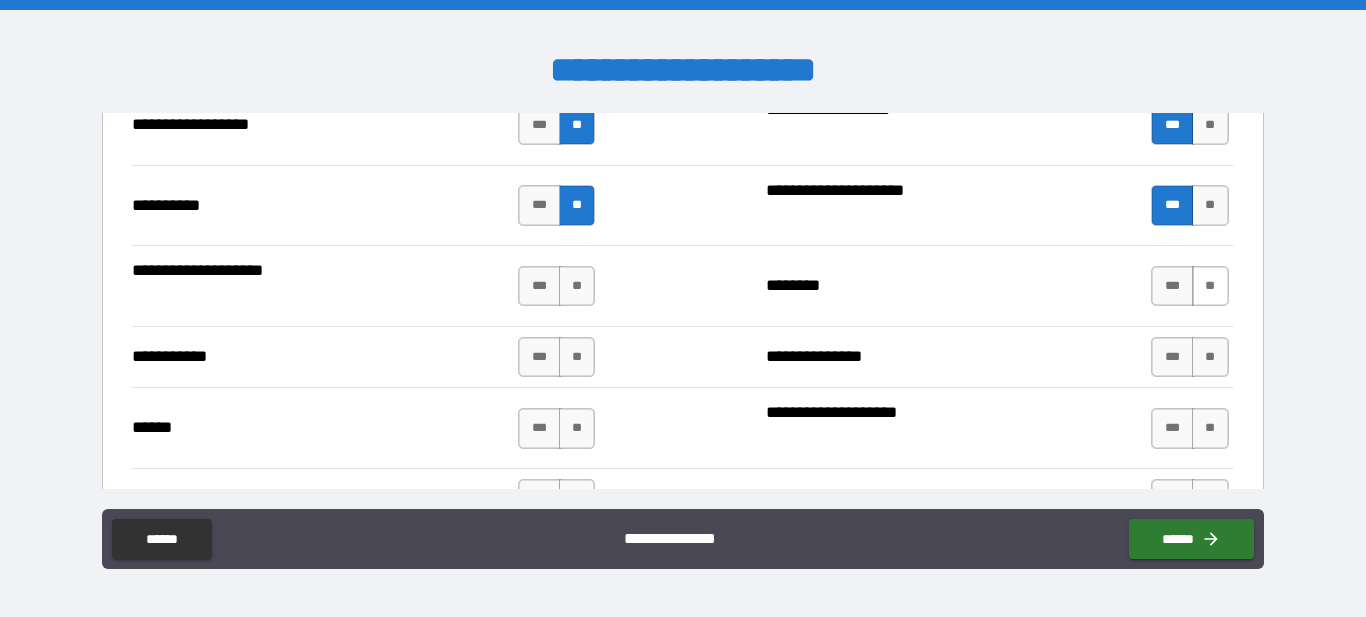 click on "**" at bounding box center (1210, 286) 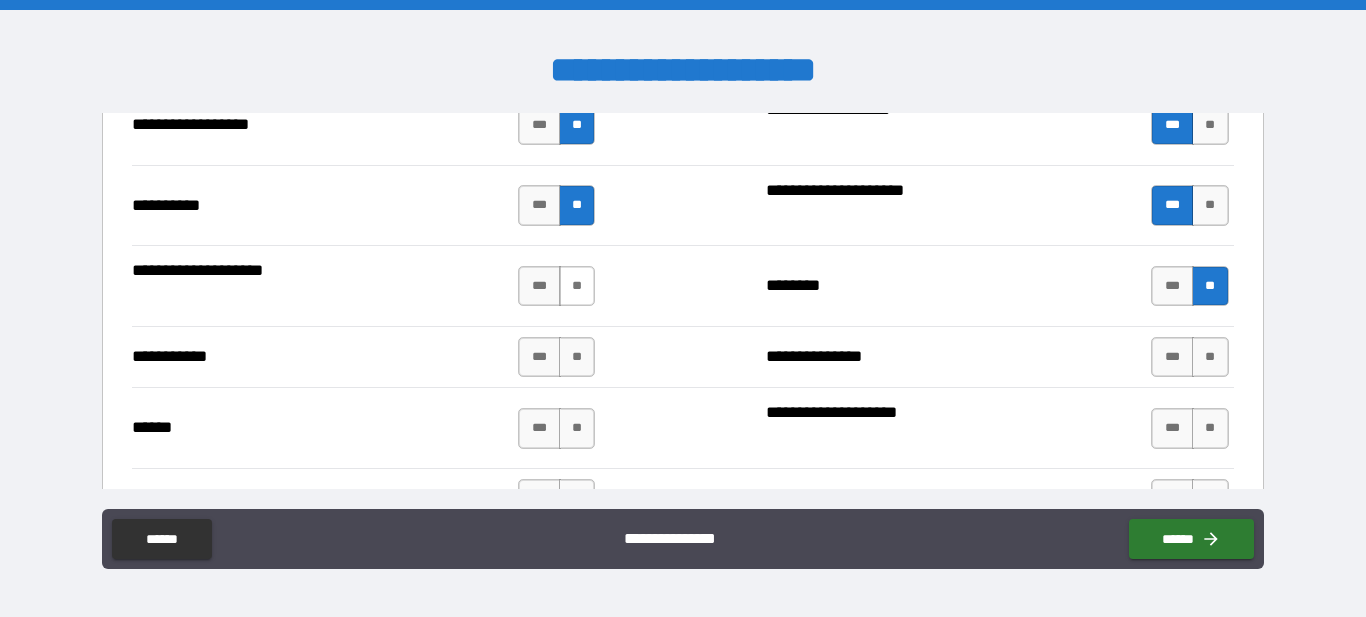 click on "**" at bounding box center [577, 286] 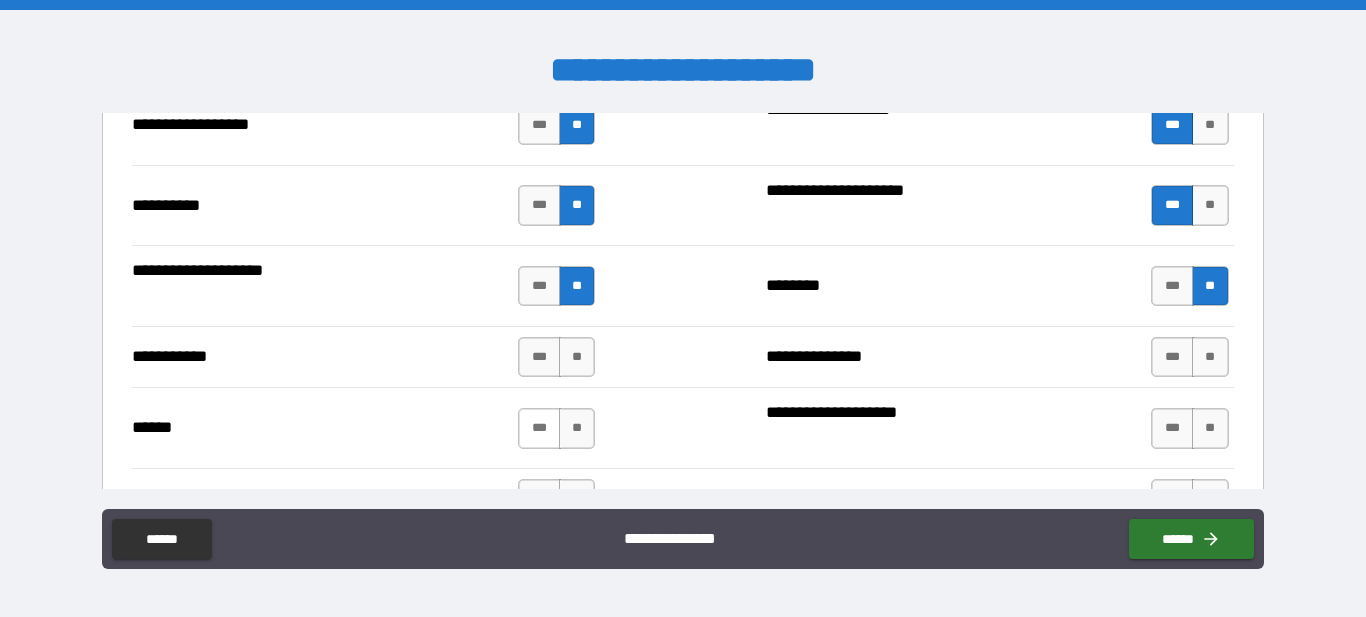 drag, startPoint x: 581, startPoint y: 358, endPoint x: 558, endPoint y: 439, distance: 84.20214 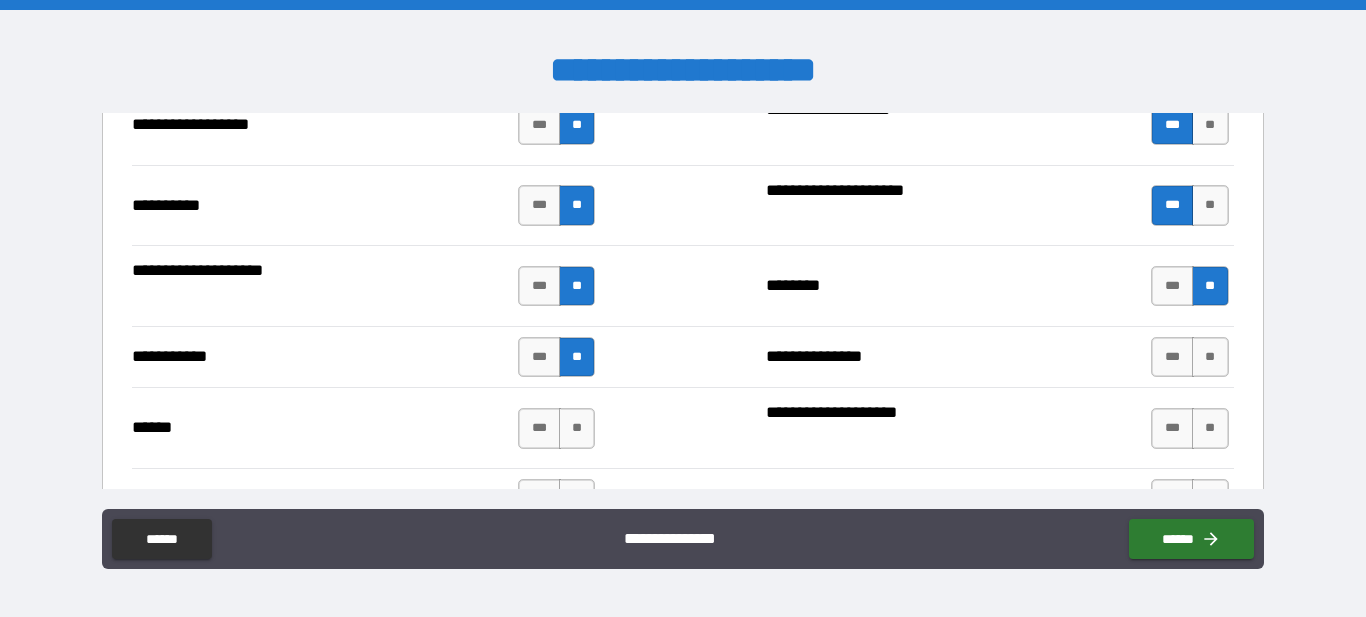 click on "**" at bounding box center (577, 428) 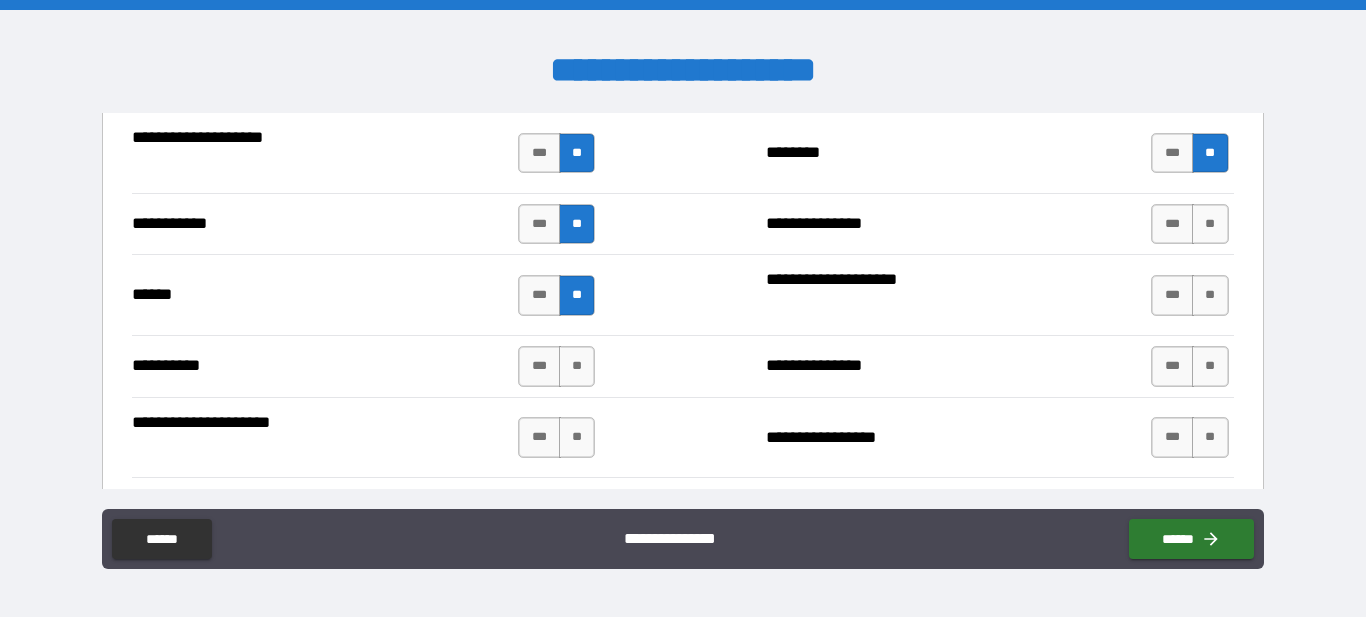 scroll, scrollTop: 2052, scrollLeft: 0, axis: vertical 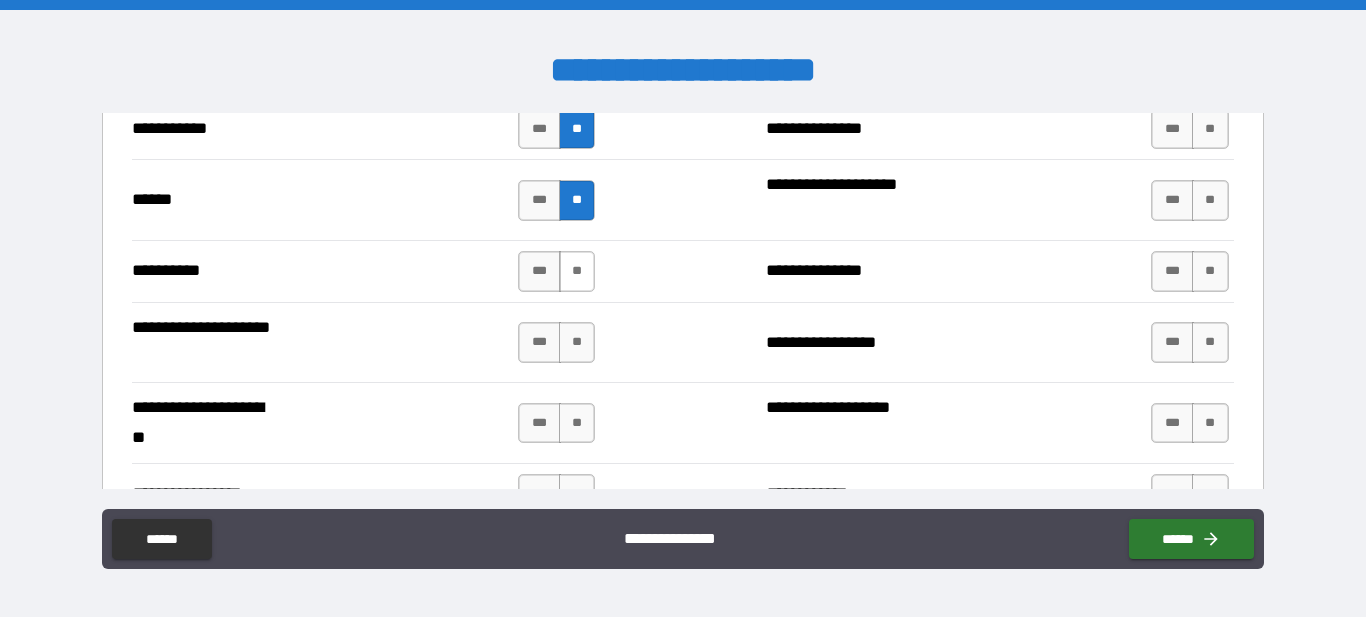 drag, startPoint x: 567, startPoint y: 268, endPoint x: 566, endPoint y: 282, distance: 14.035668 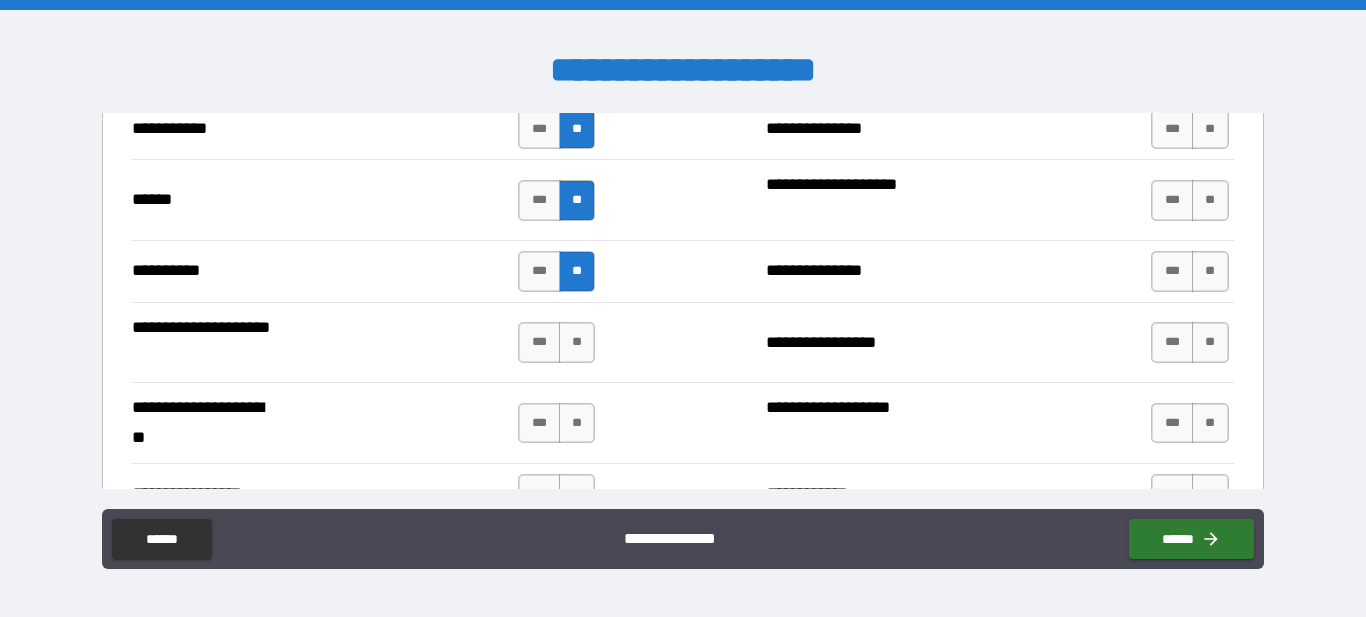 drag, startPoint x: 575, startPoint y: 340, endPoint x: 598, endPoint y: 387, distance: 52.3259 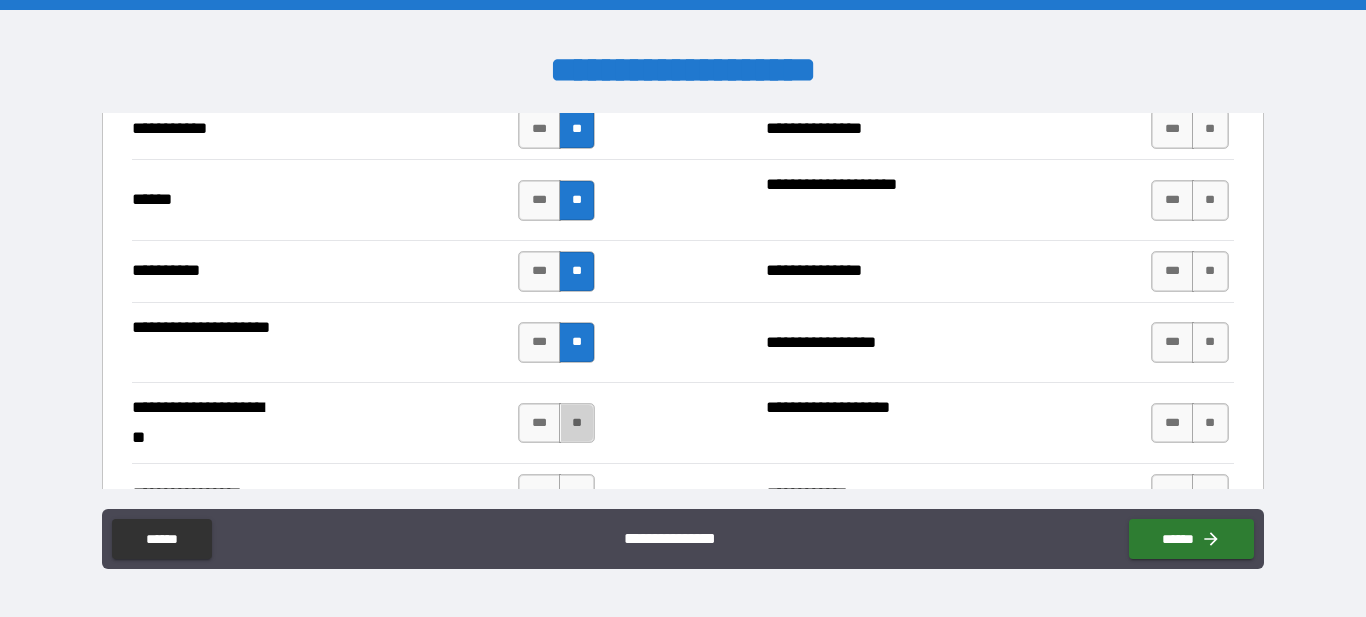 drag, startPoint x: 586, startPoint y: 423, endPoint x: 611, endPoint y: 420, distance: 25.179358 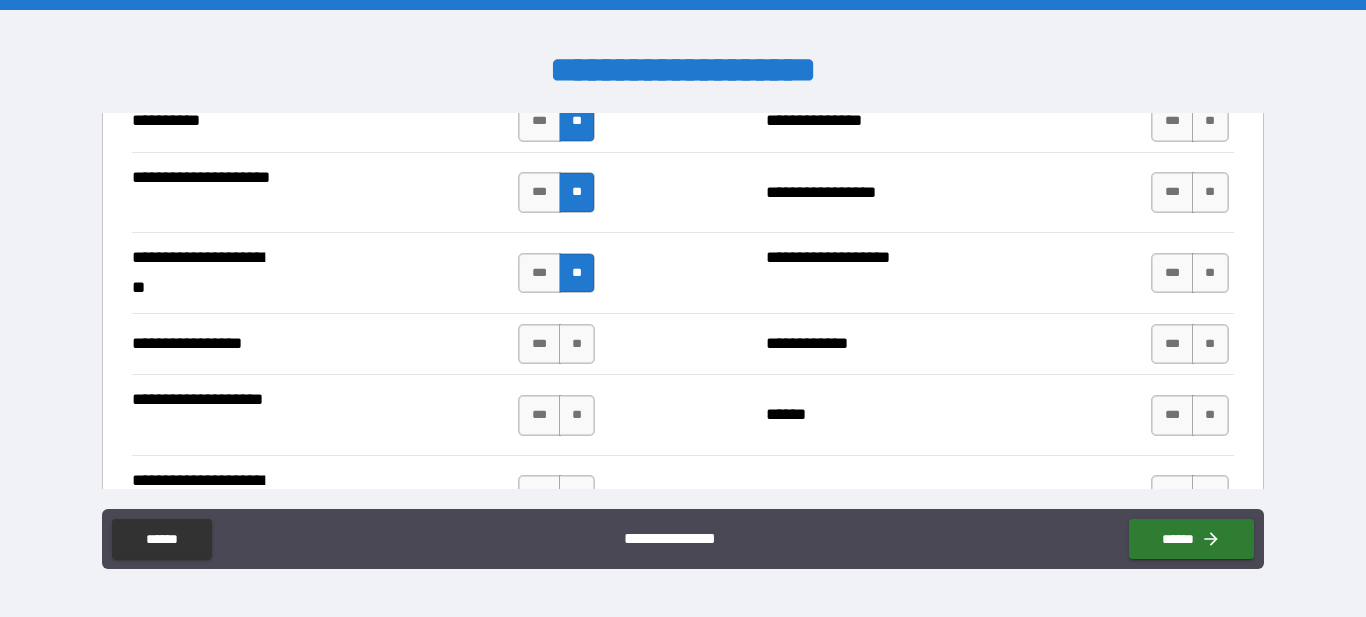 scroll, scrollTop: 2280, scrollLeft: 0, axis: vertical 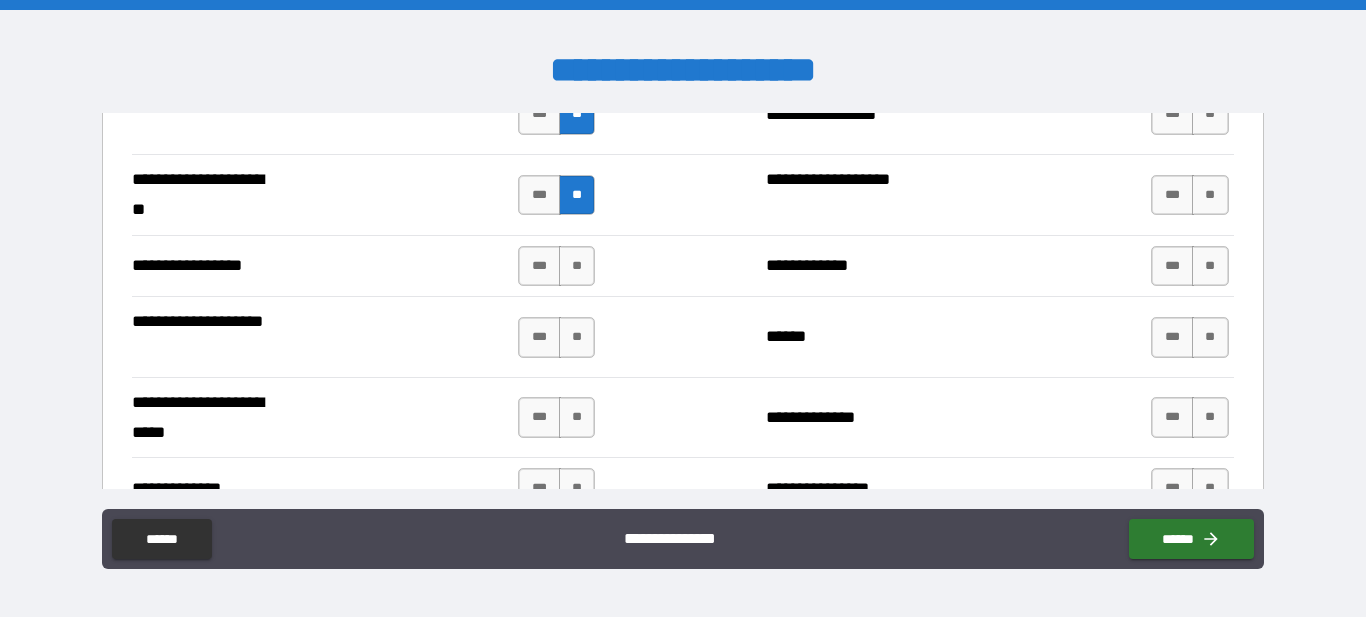 drag, startPoint x: 576, startPoint y: 266, endPoint x: 579, endPoint y: 296, distance: 30.149628 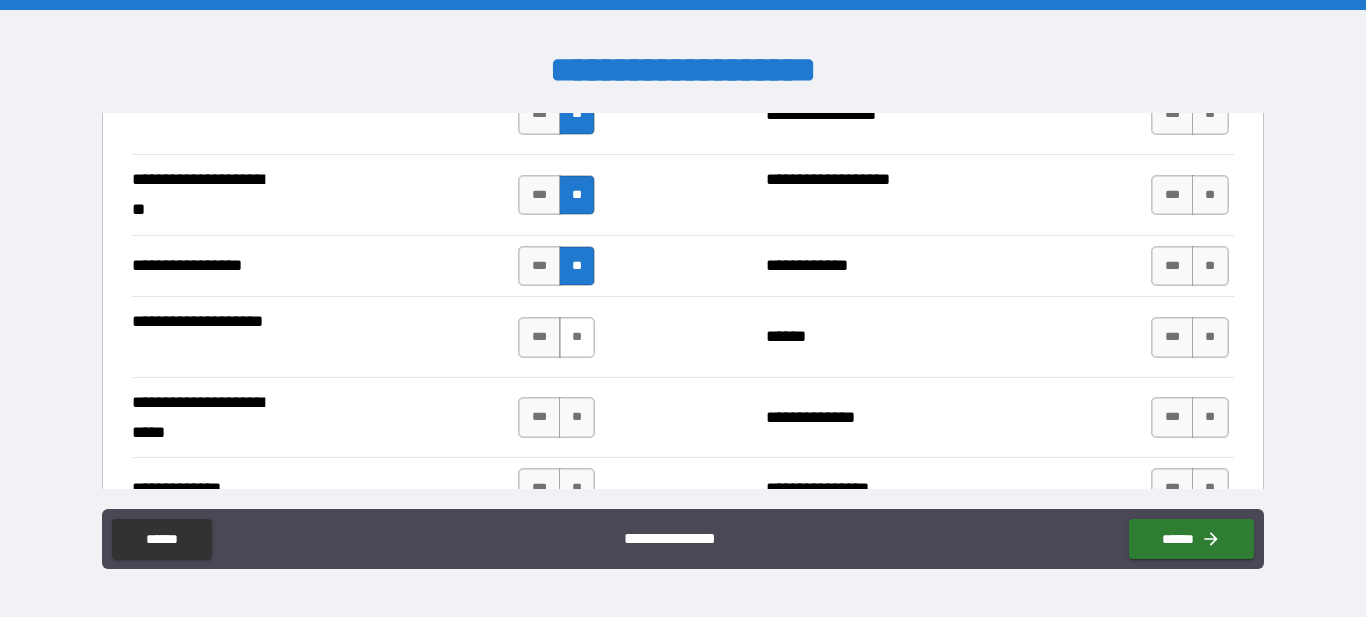 click on "**" at bounding box center [577, 337] 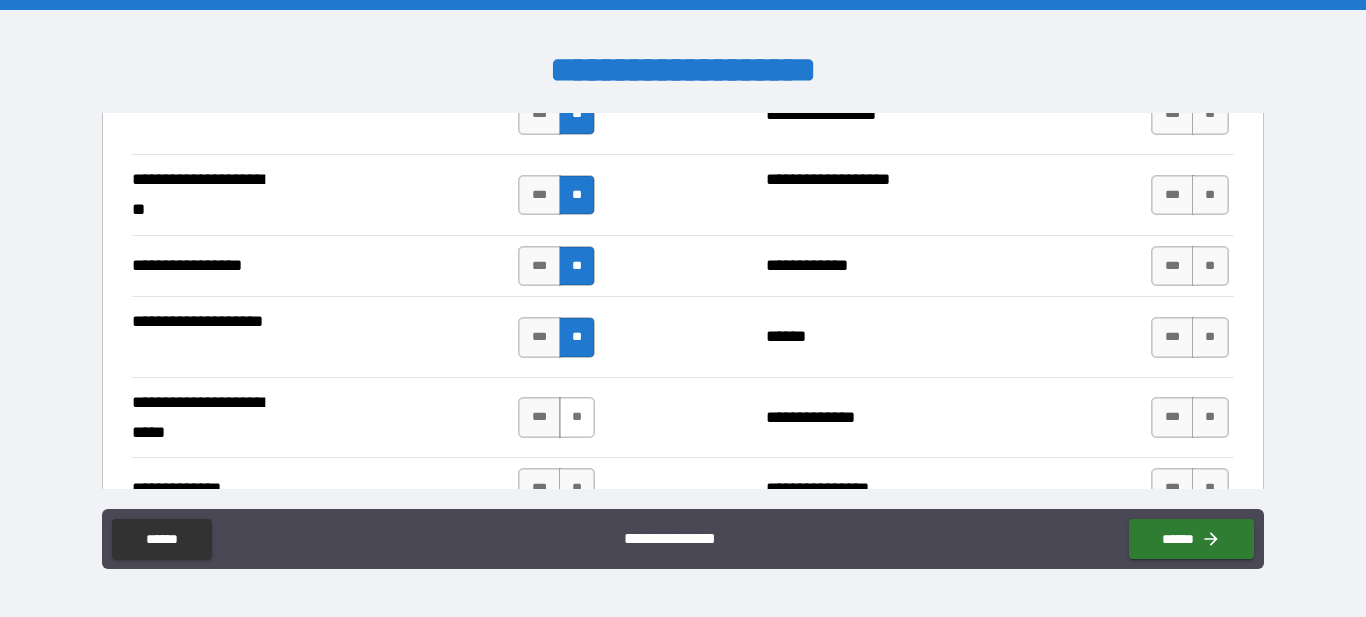 click on "**" at bounding box center [577, 417] 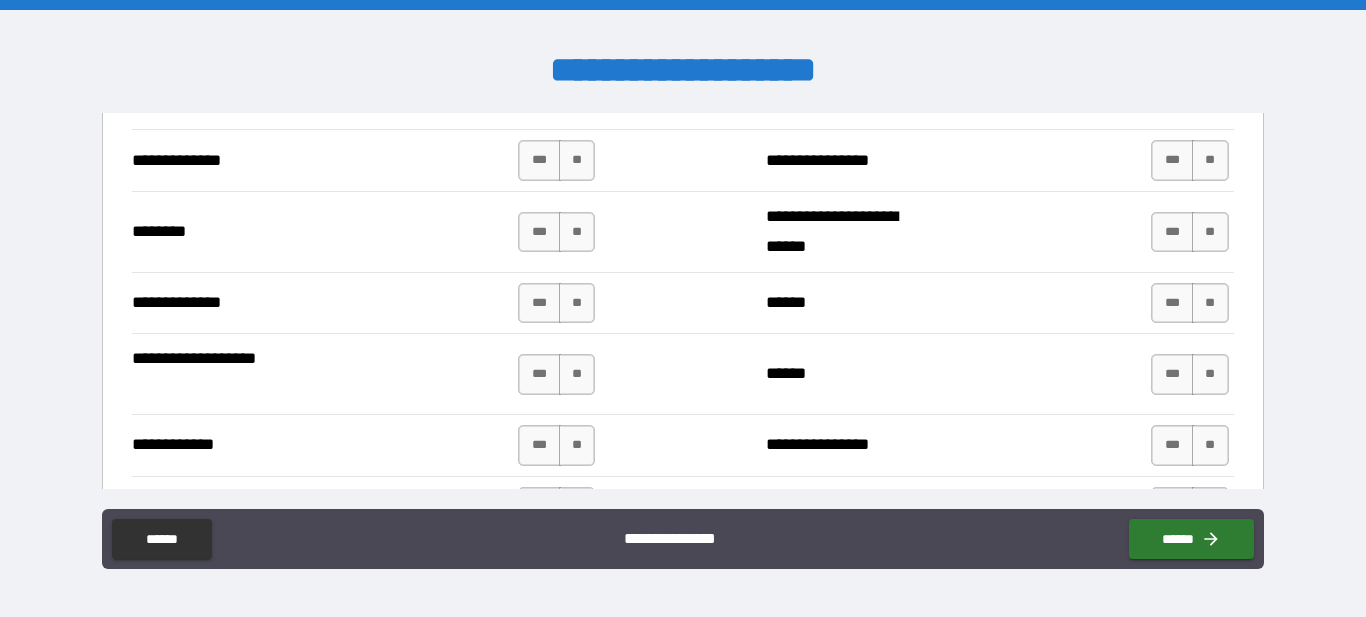 scroll, scrollTop: 2622, scrollLeft: 0, axis: vertical 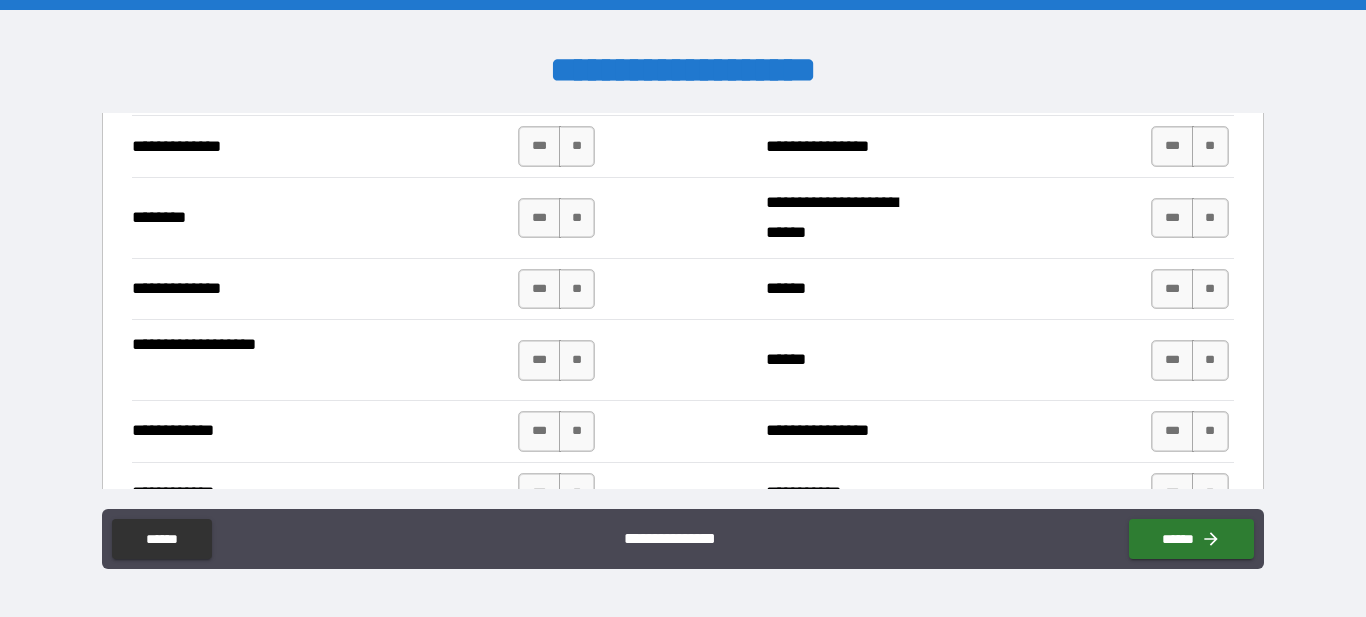 click on "**" at bounding box center (577, 146) 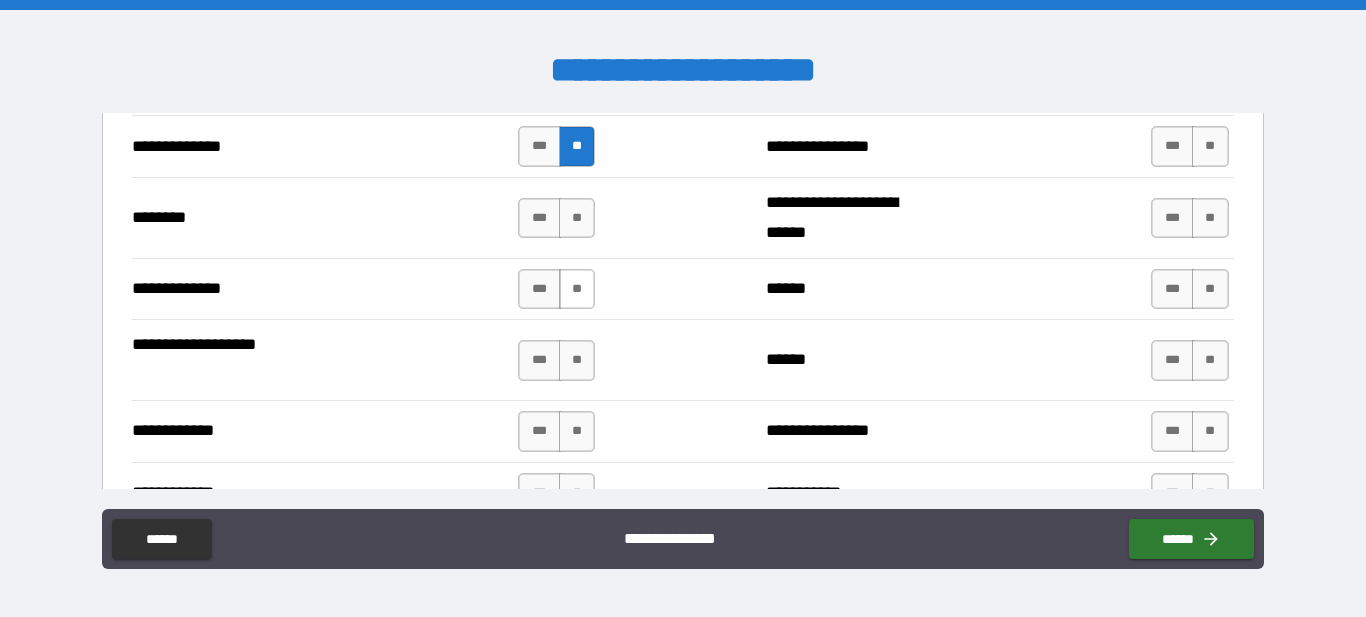 drag, startPoint x: 577, startPoint y: 217, endPoint x: 575, endPoint y: 276, distance: 59.03389 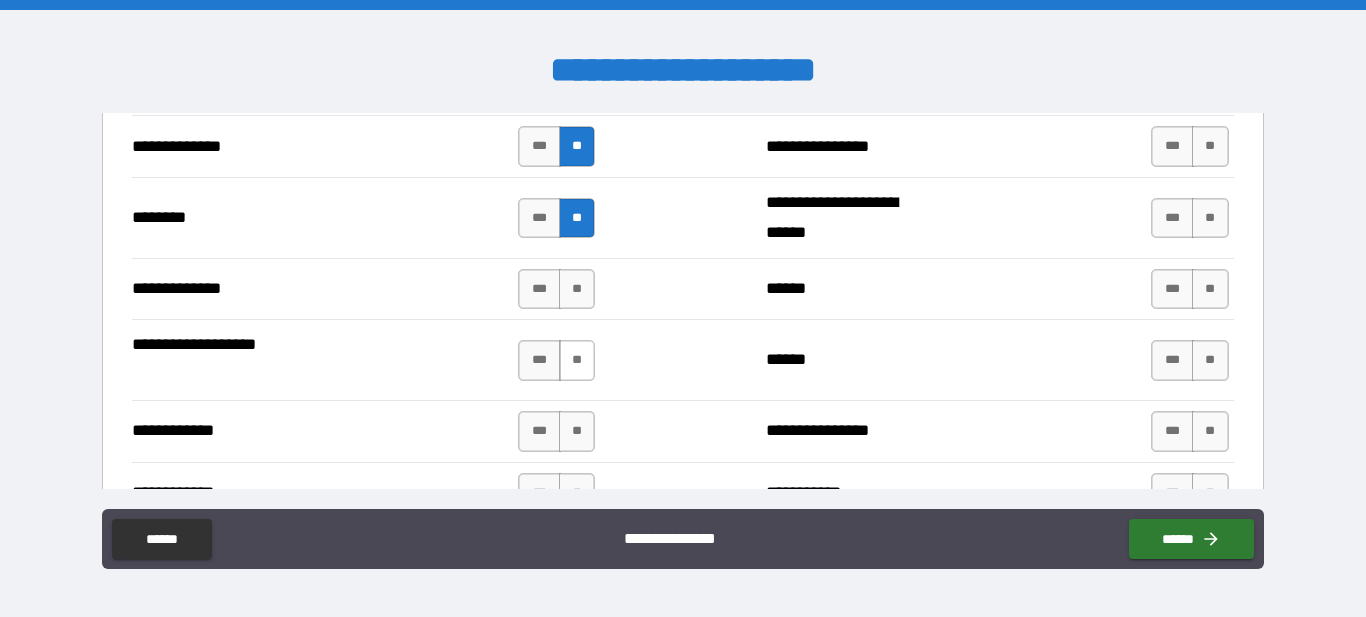 drag, startPoint x: 575, startPoint y: 289, endPoint x: 579, endPoint y: 350, distance: 61.13101 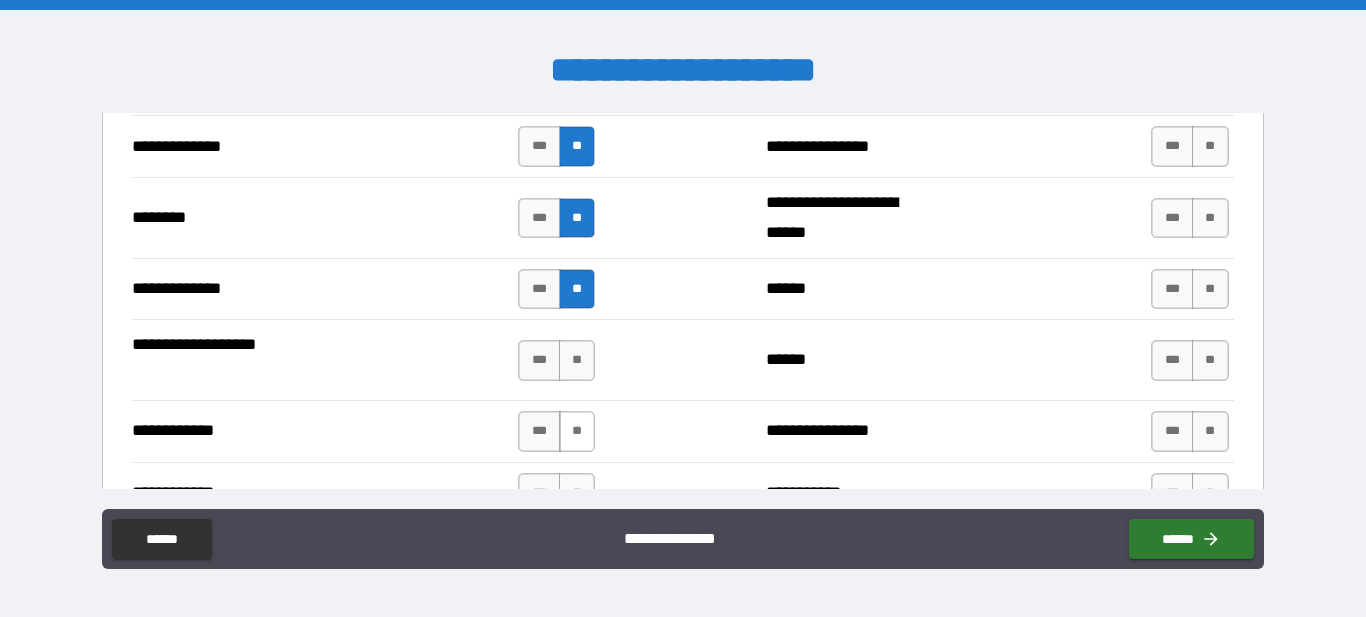 click on "**" at bounding box center [577, 360] 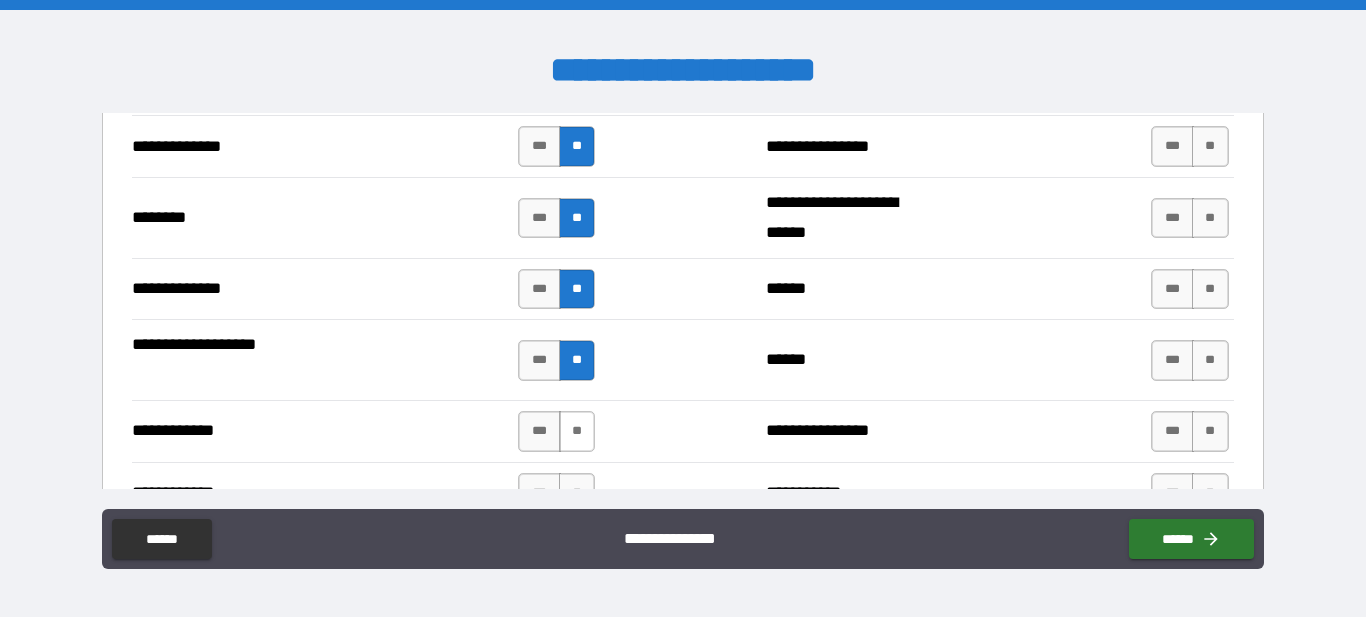 click on "**" at bounding box center [577, 431] 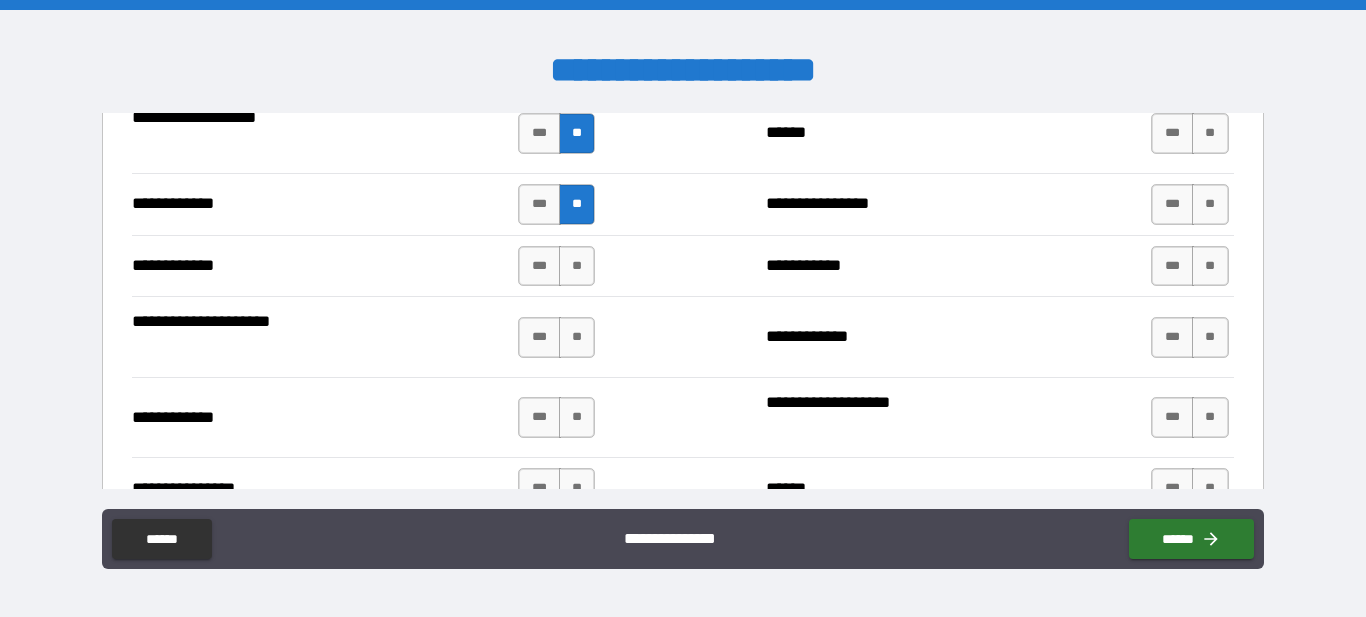 scroll, scrollTop: 2850, scrollLeft: 0, axis: vertical 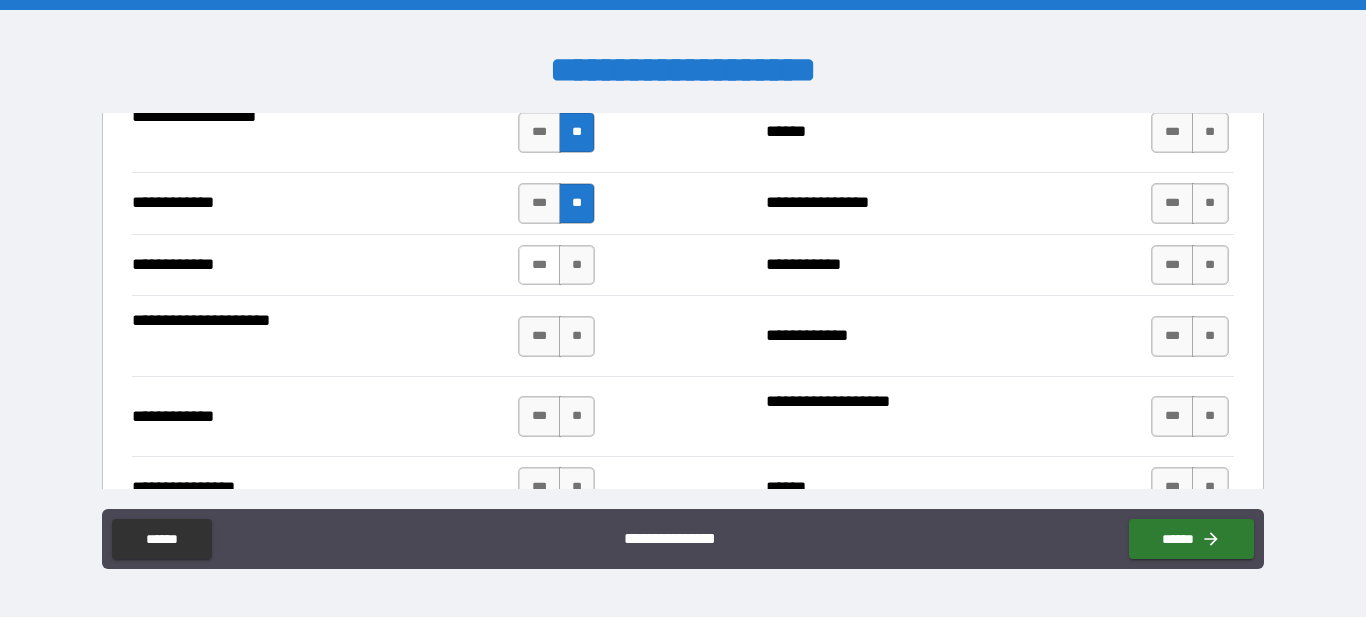 click on "***" at bounding box center (539, 265) 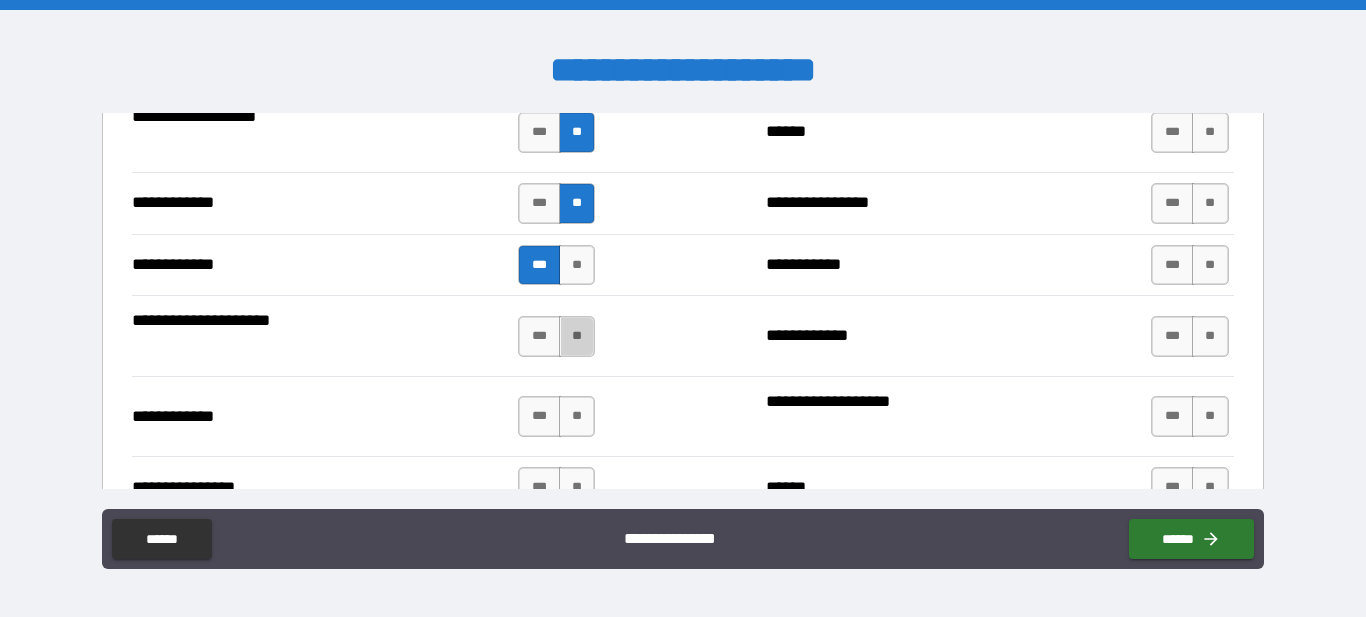 drag, startPoint x: 577, startPoint y: 337, endPoint x: 559, endPoint y: 384, distance: 50.32892 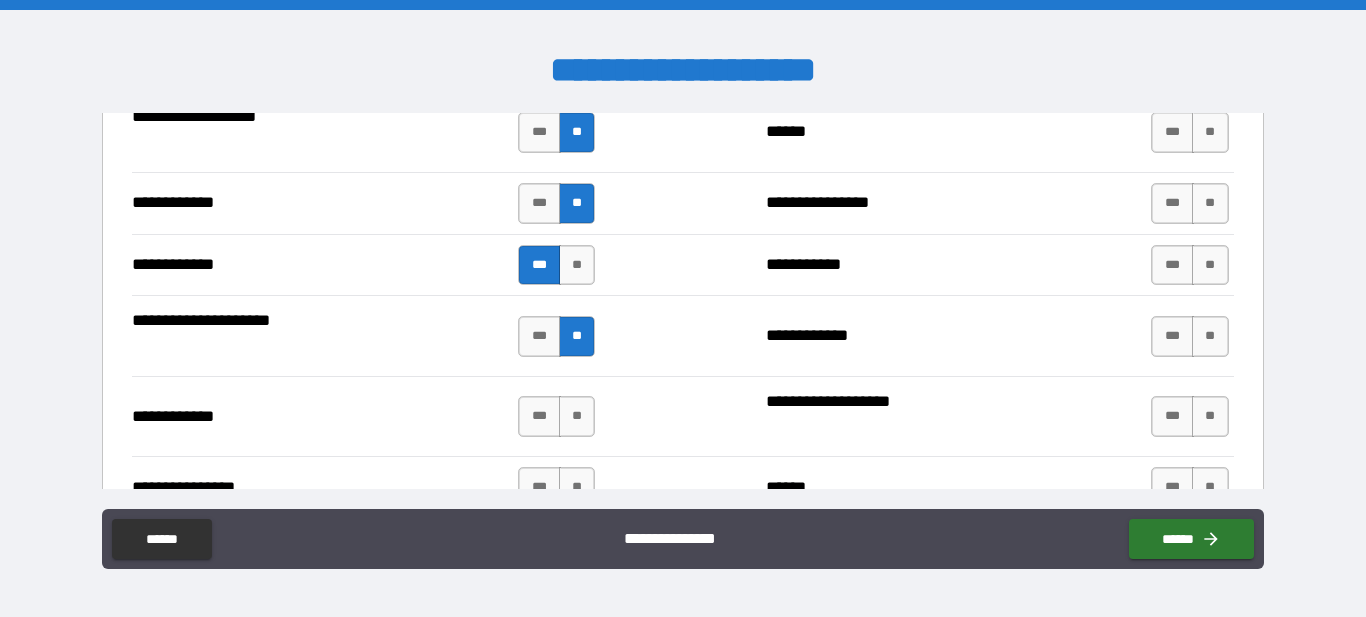 click on "***" at bounding box center [539, 416] 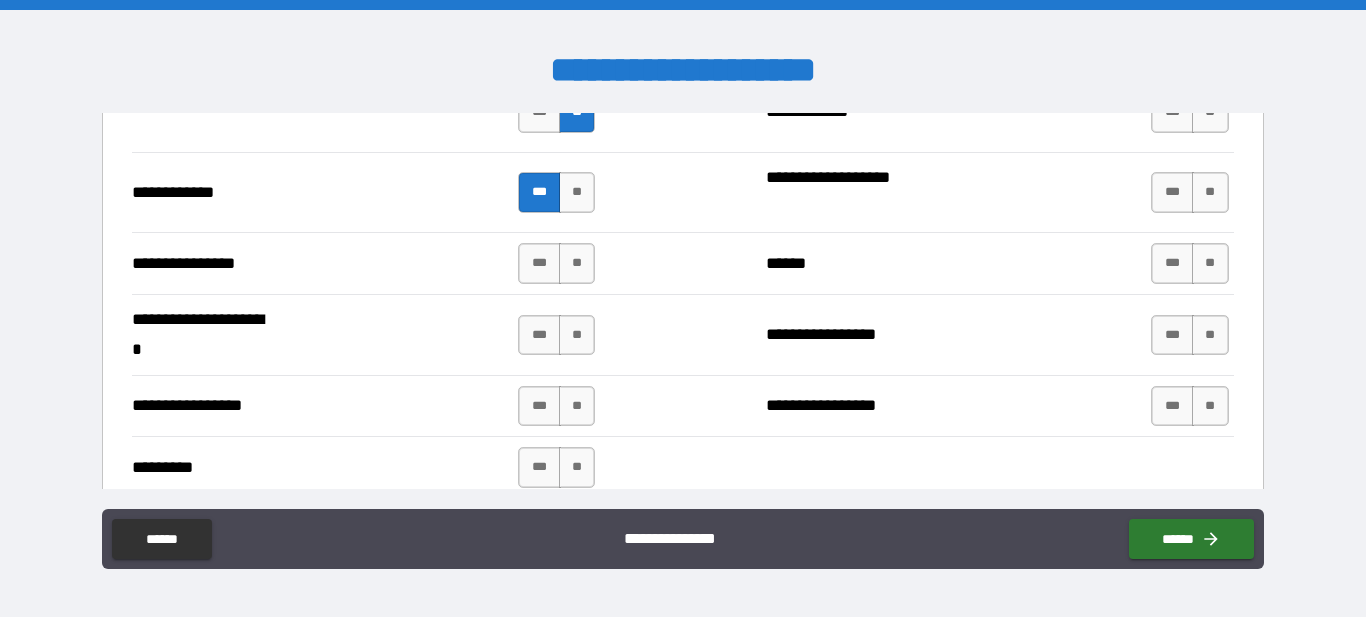 scroll, scrollTop: 3078, scrollLeft: 0, axis: vertical 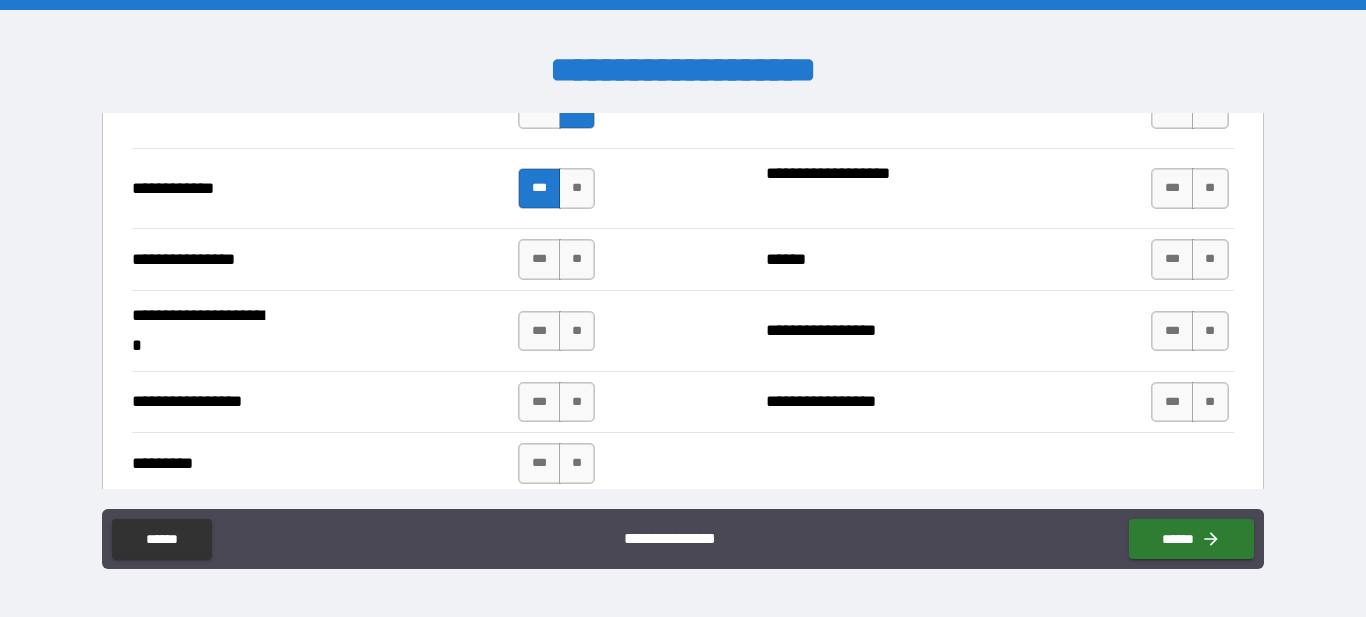 click on "**" at bounding box center [577, 259] 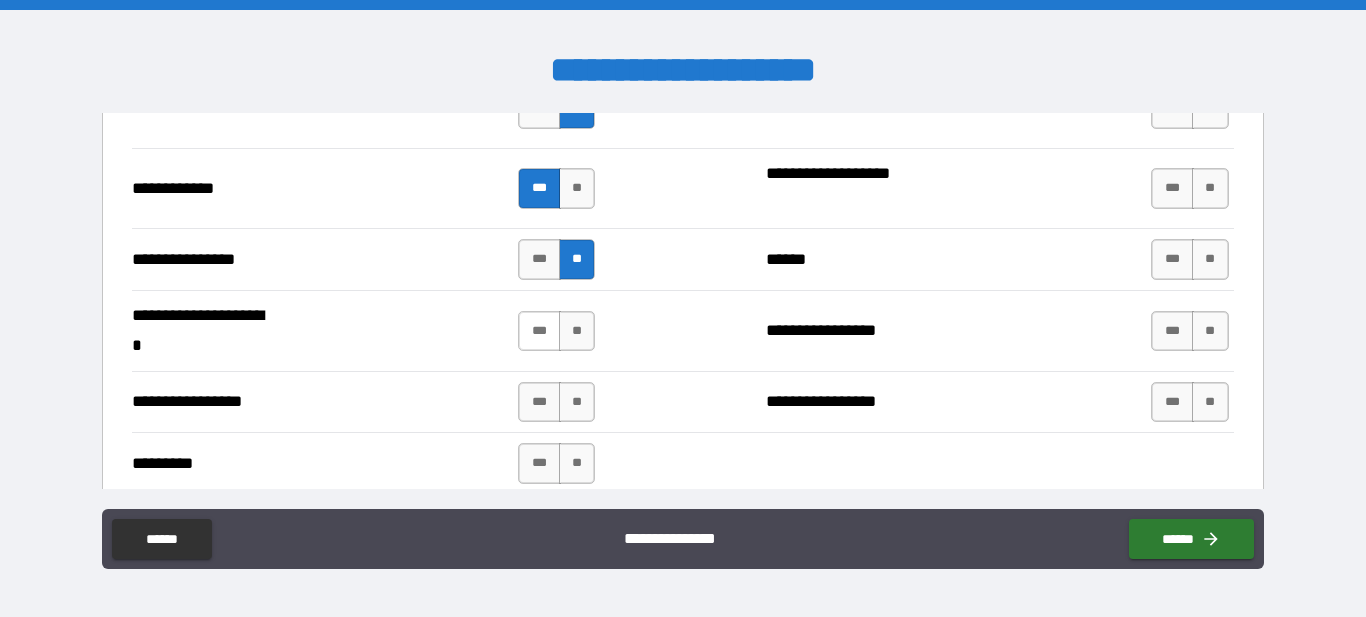 click on "***" at bounding box center (539, 331) 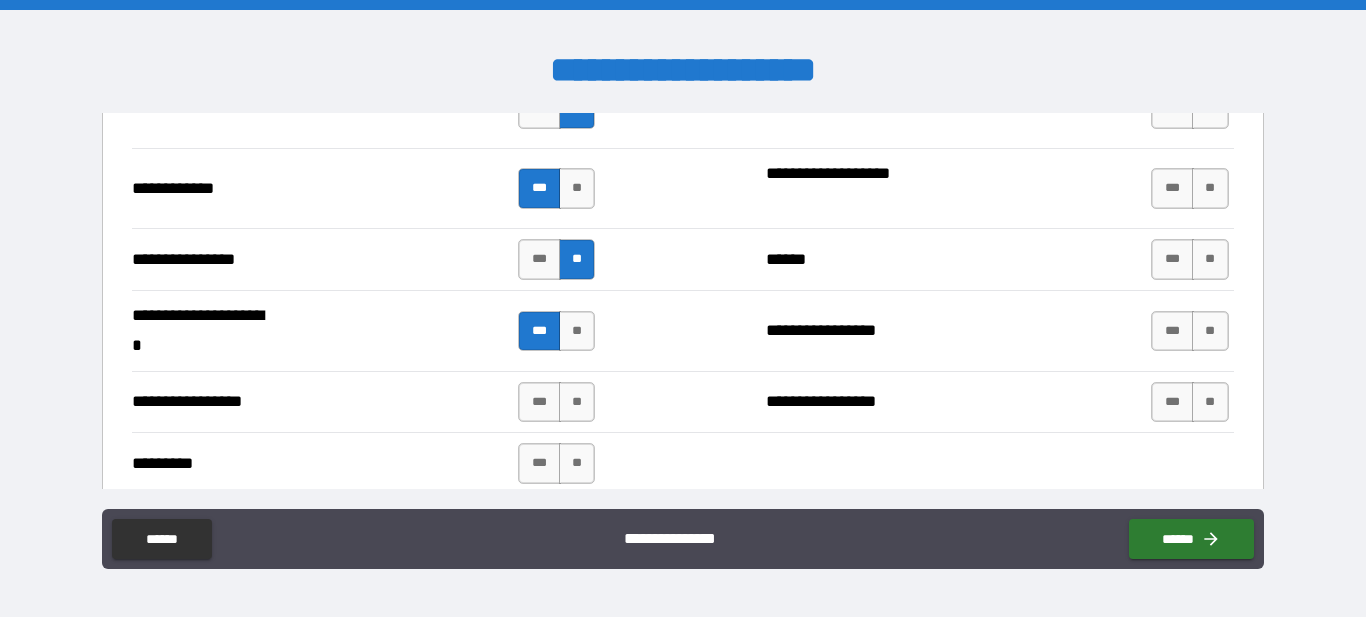 click on "**" at bounding box center (577, 402) 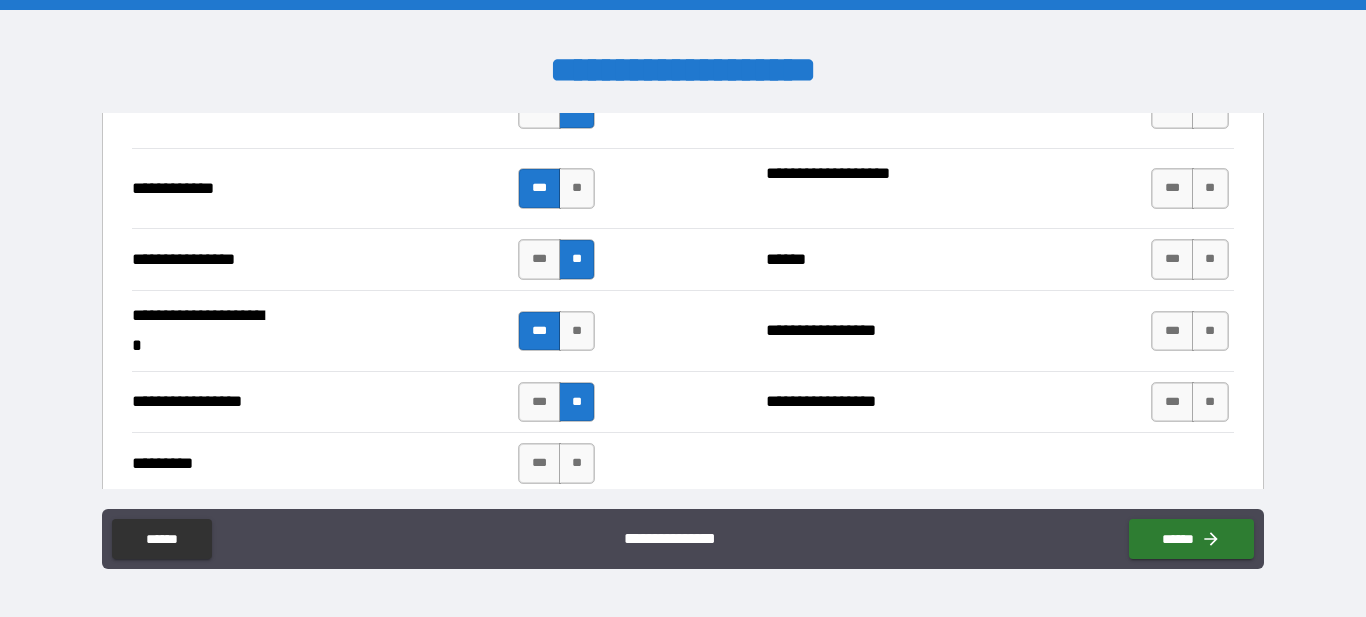 drag, startPoint x: 580, startPoint y: 464, endPoint x: 692, endPoint y: 455, distance: 112.36102 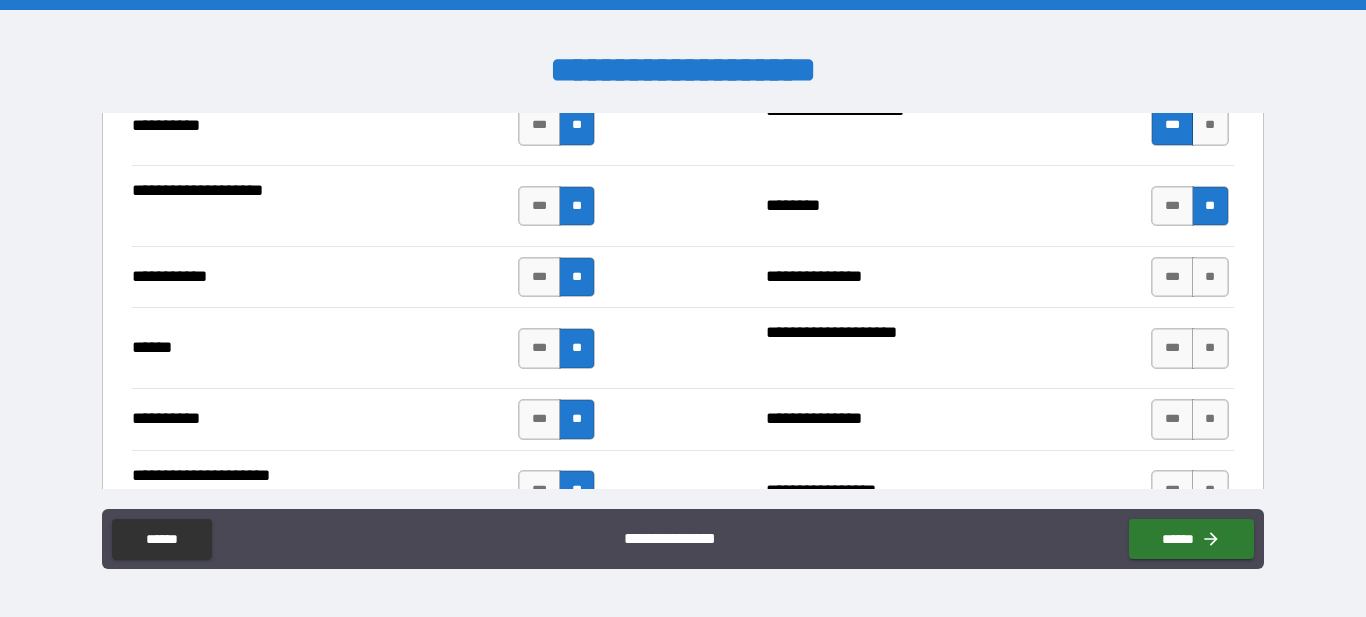 scroll, scrollTop: 1938, scrollLeft: 0, axis: vertical 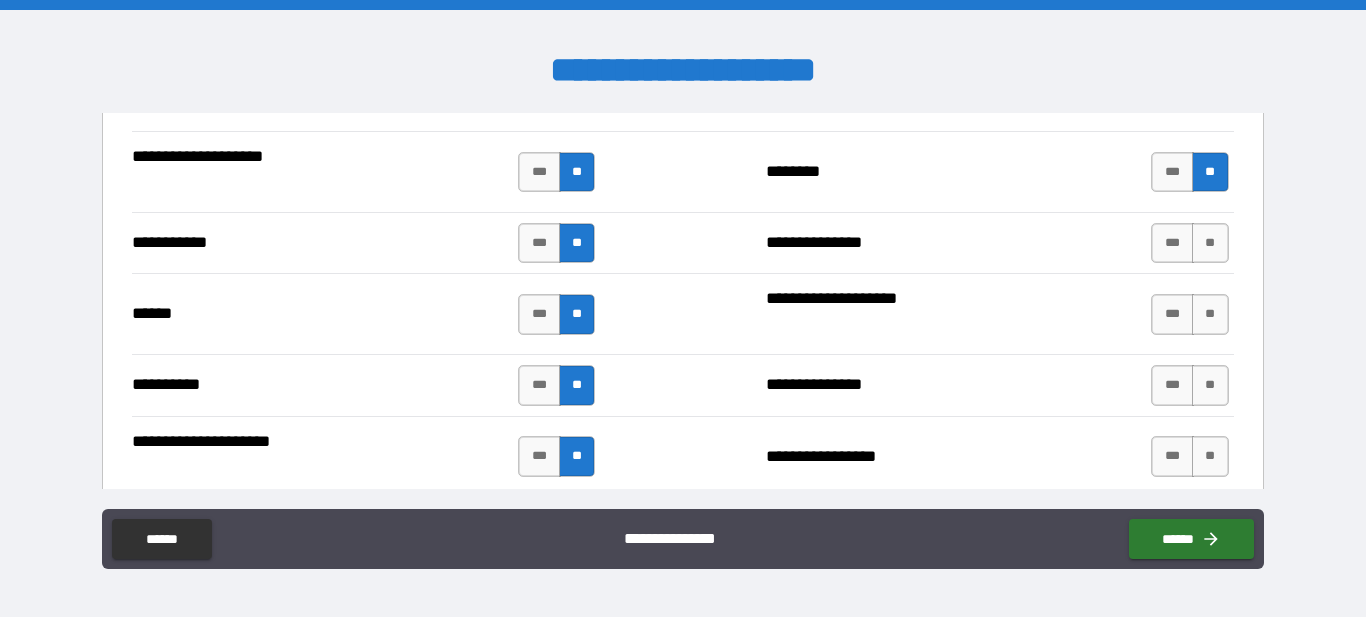 drag, startPoint x: 1216, startPoint y: 243, endPoint x: 1190, endPoint y: 286, distance: 50.24938 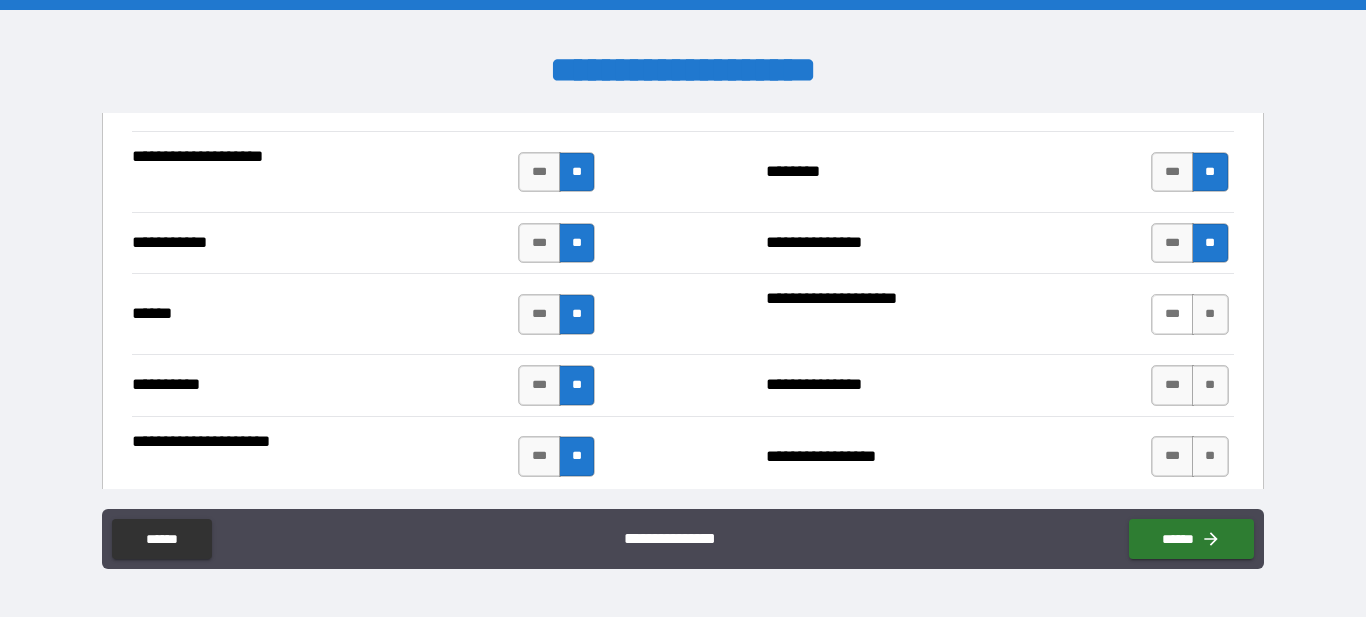 click on "***" at bounding box center [1172, 314] 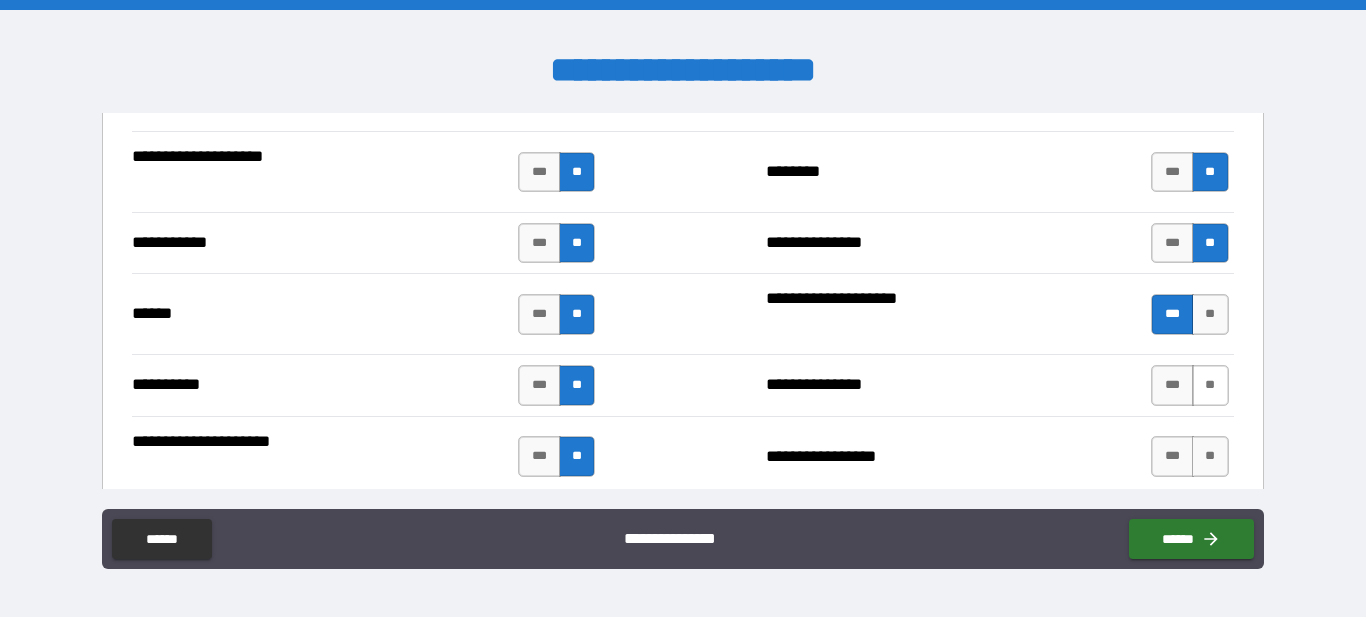 click on "**" at bounding box center (1210, 385) 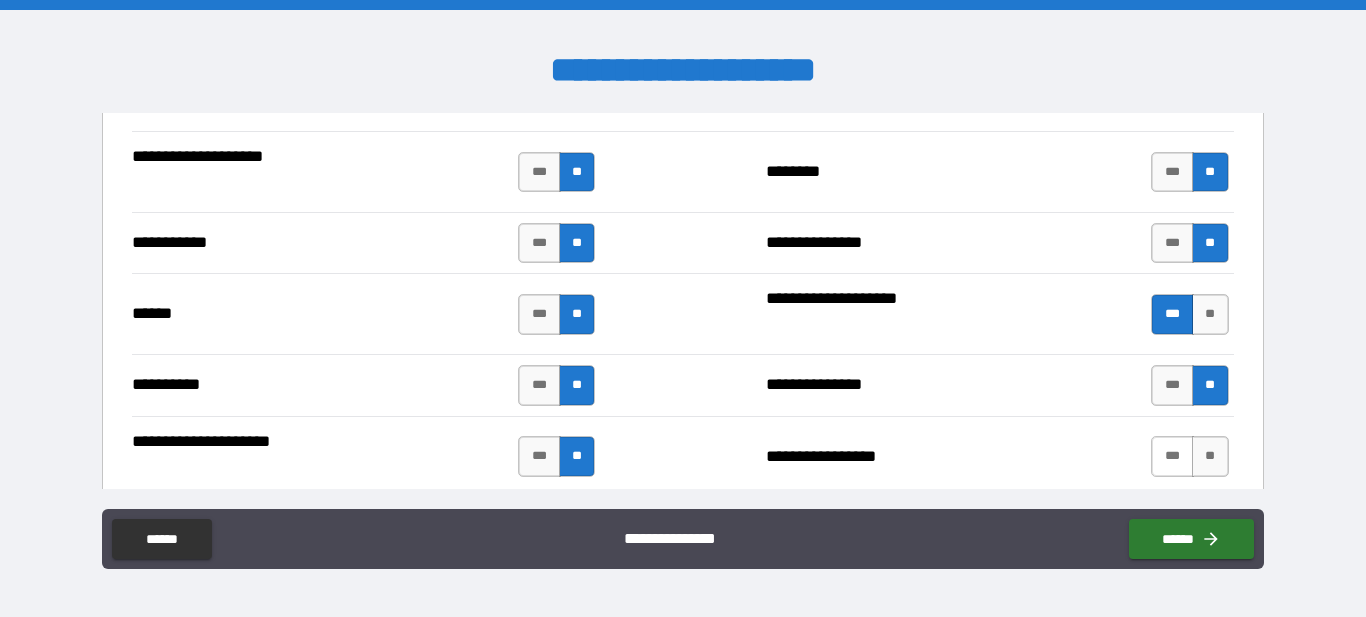 click on "***" at bounding box center (1172, 456) 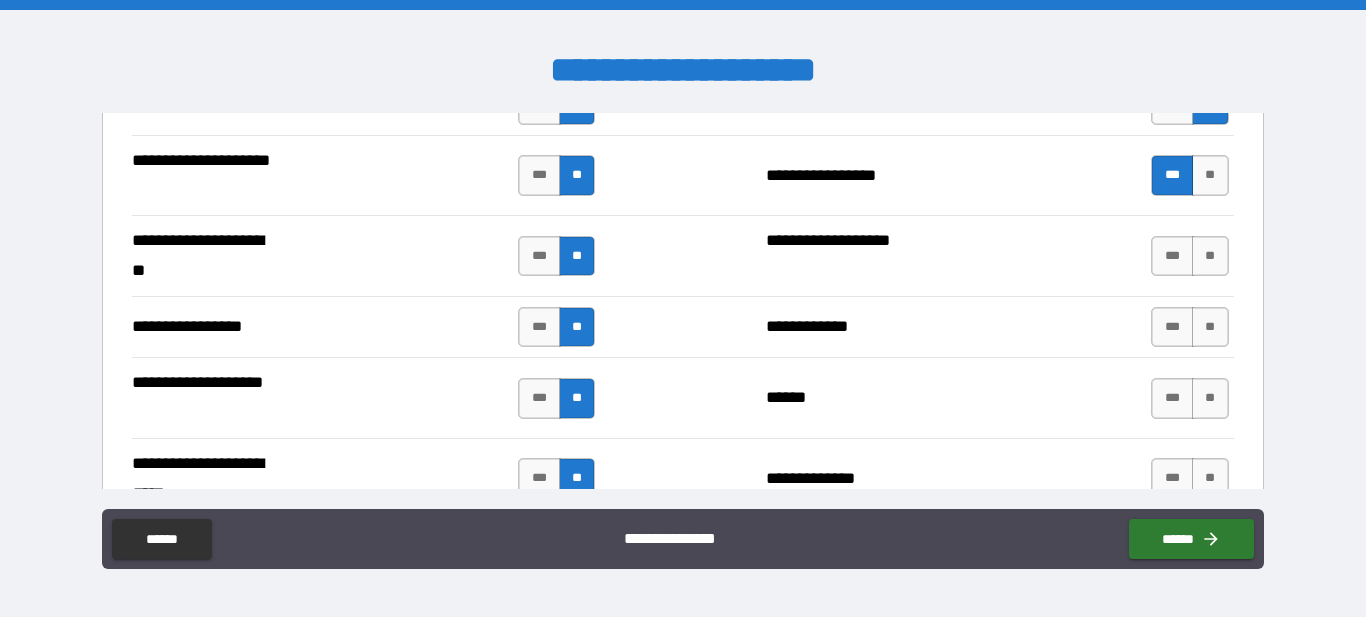 scroll, scrollTop: 2280, scrollLeft: 0, axis: vertical 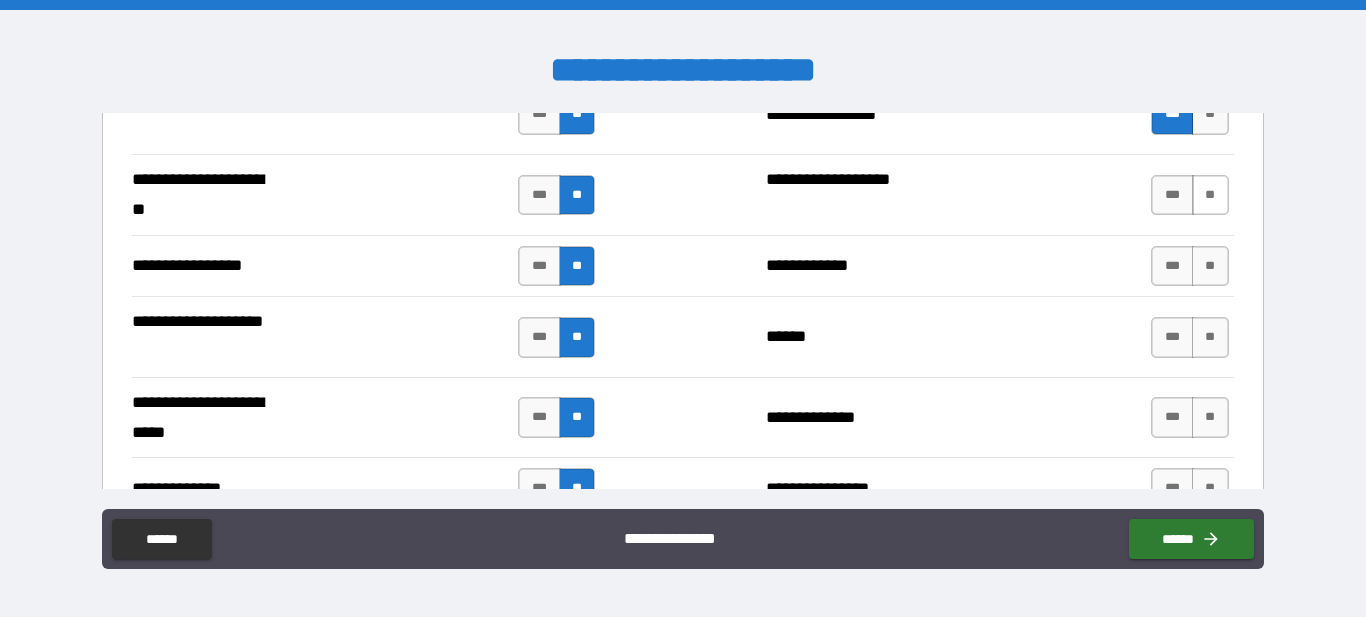click on "**" at bounding box center (1210, 195) 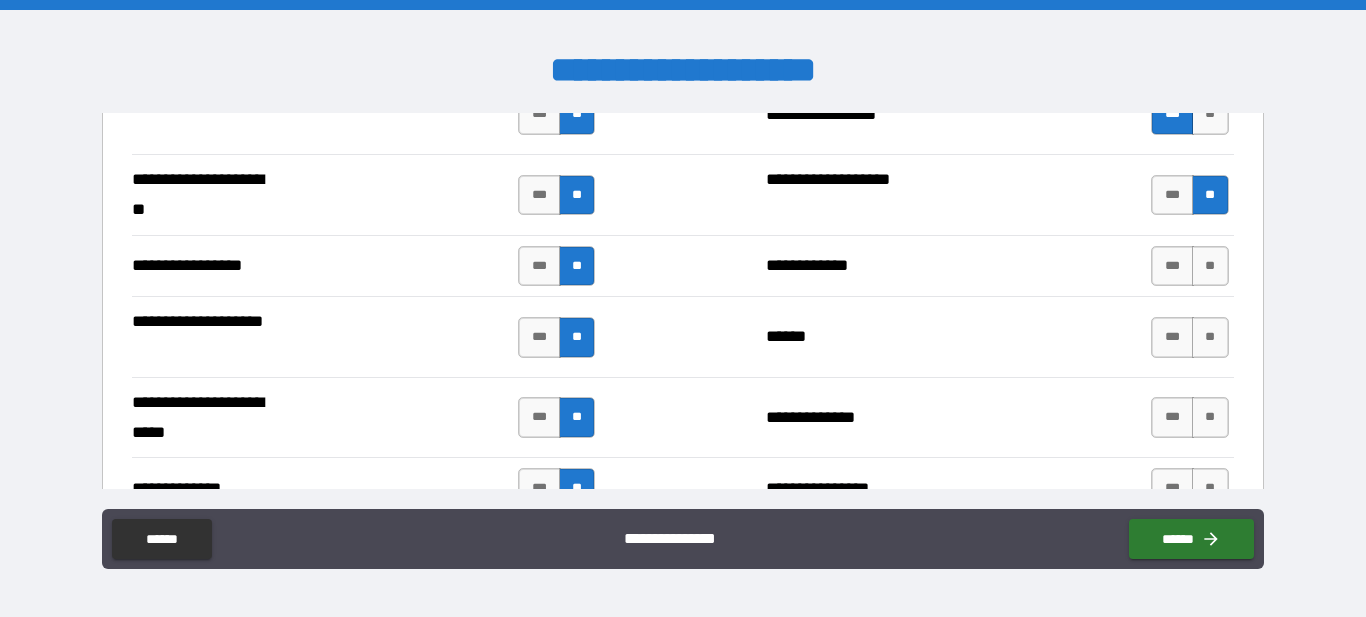 drag, startPoint x: 1211, startPoint y: 264, endPoint x: 1206, endPoint y: 288, distance: 24.5153 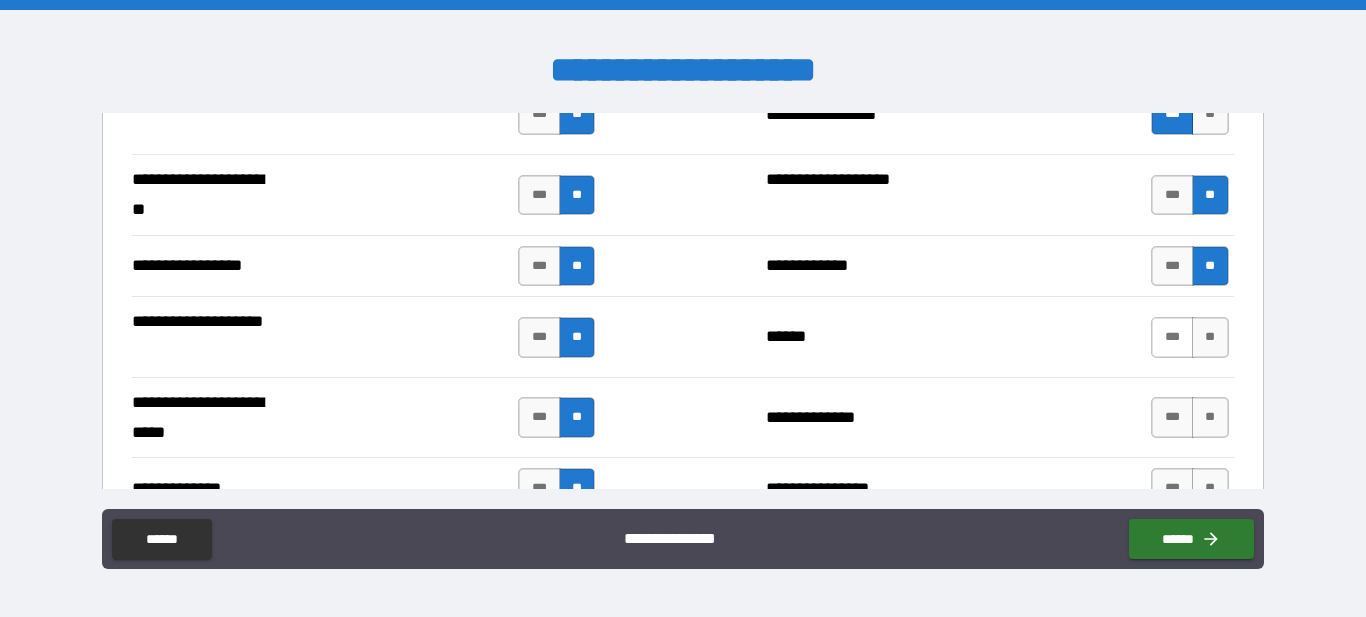 click on "***" at bounding box center (1172, 337) 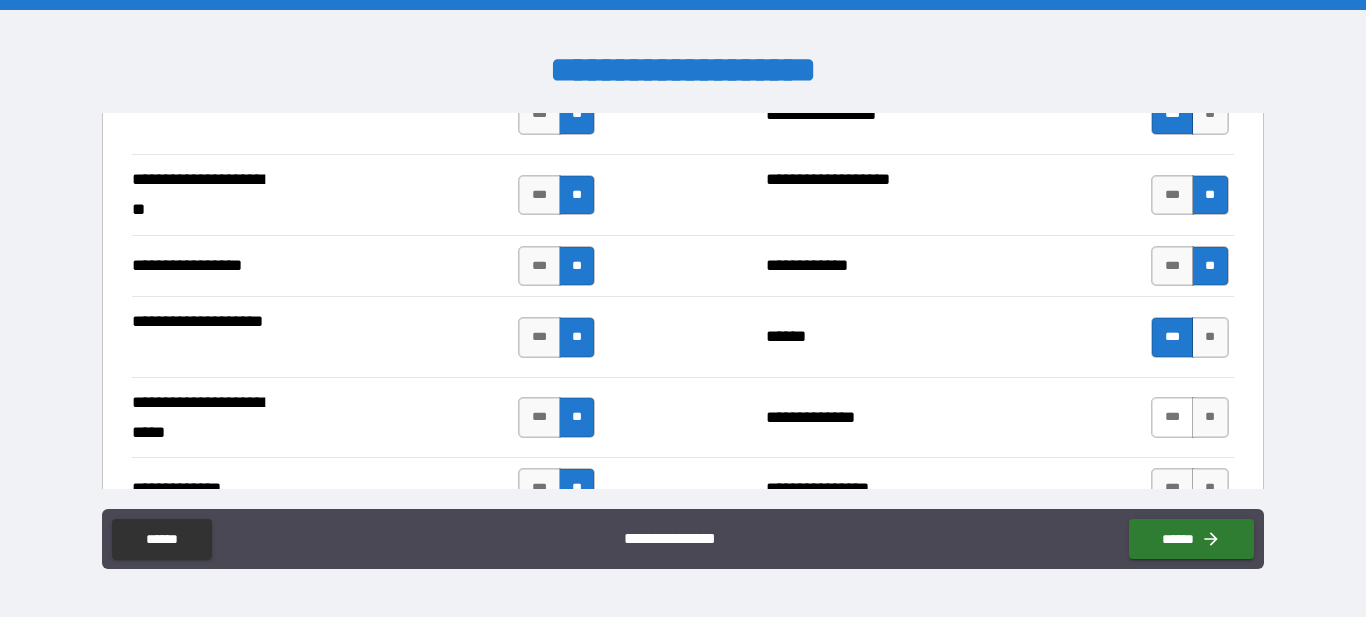 click on "***" at bounding box center [1172, 417] 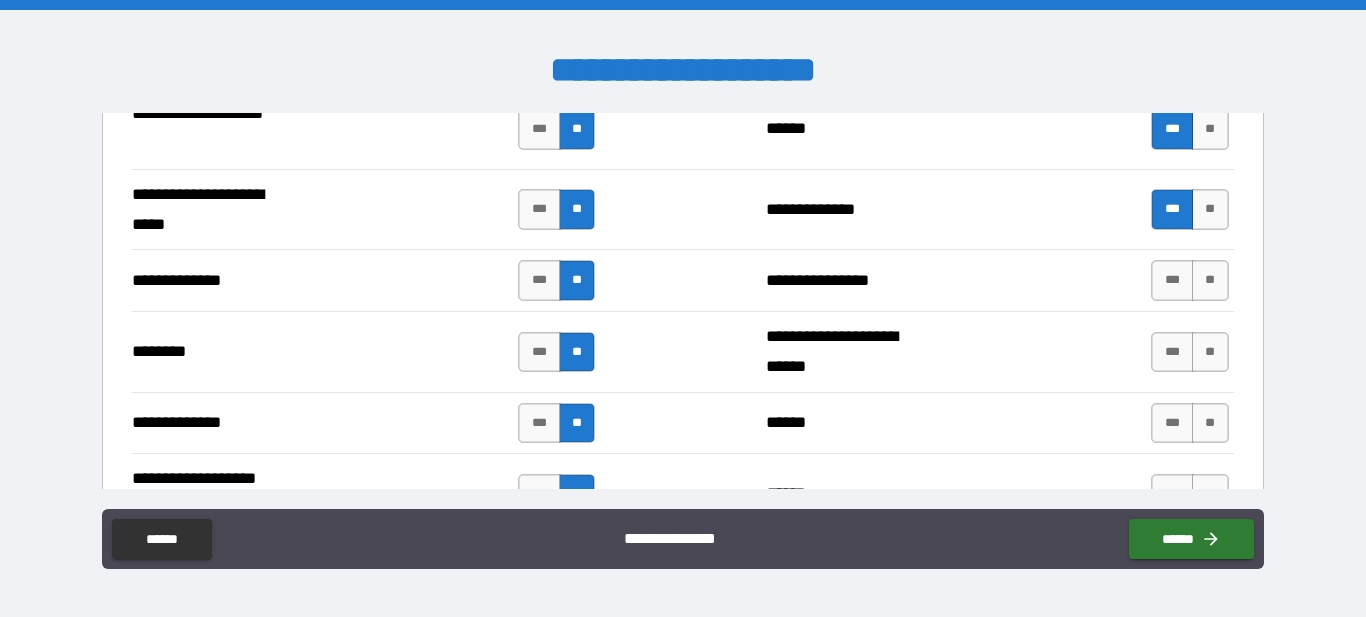 scroll, scrollTop: 2508, scrollLeft: 0, axis: vertical 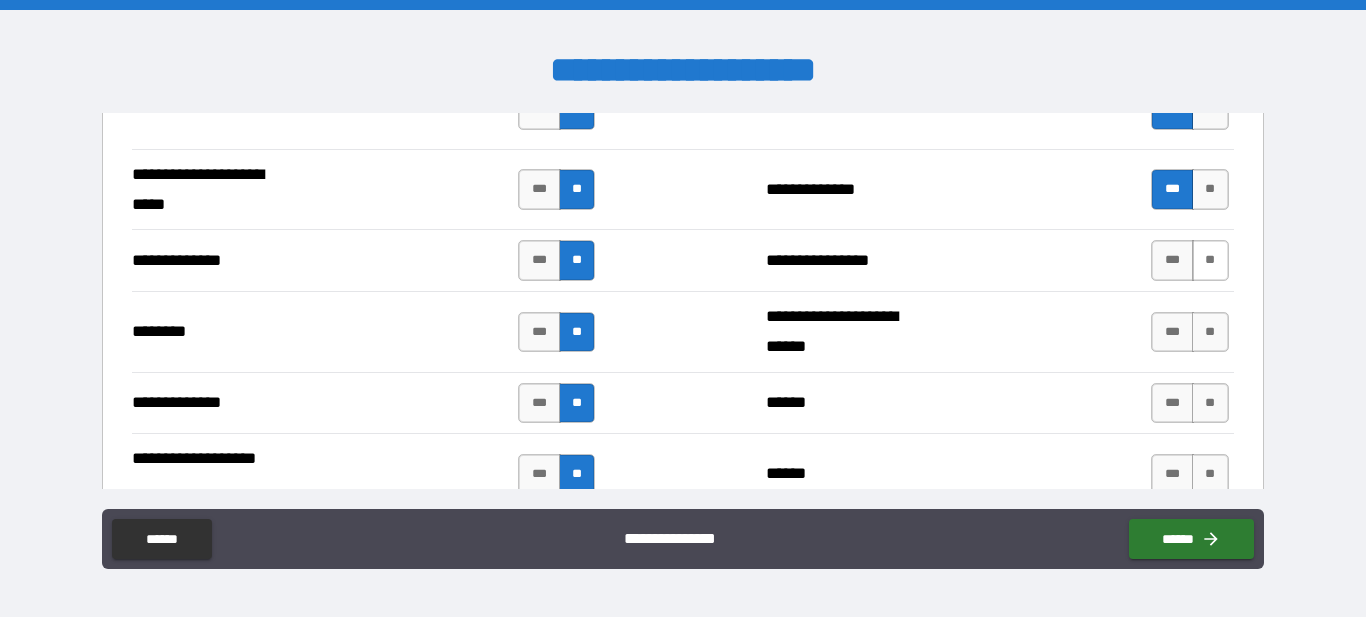 click on "**" at bounding box center [1210, 260] 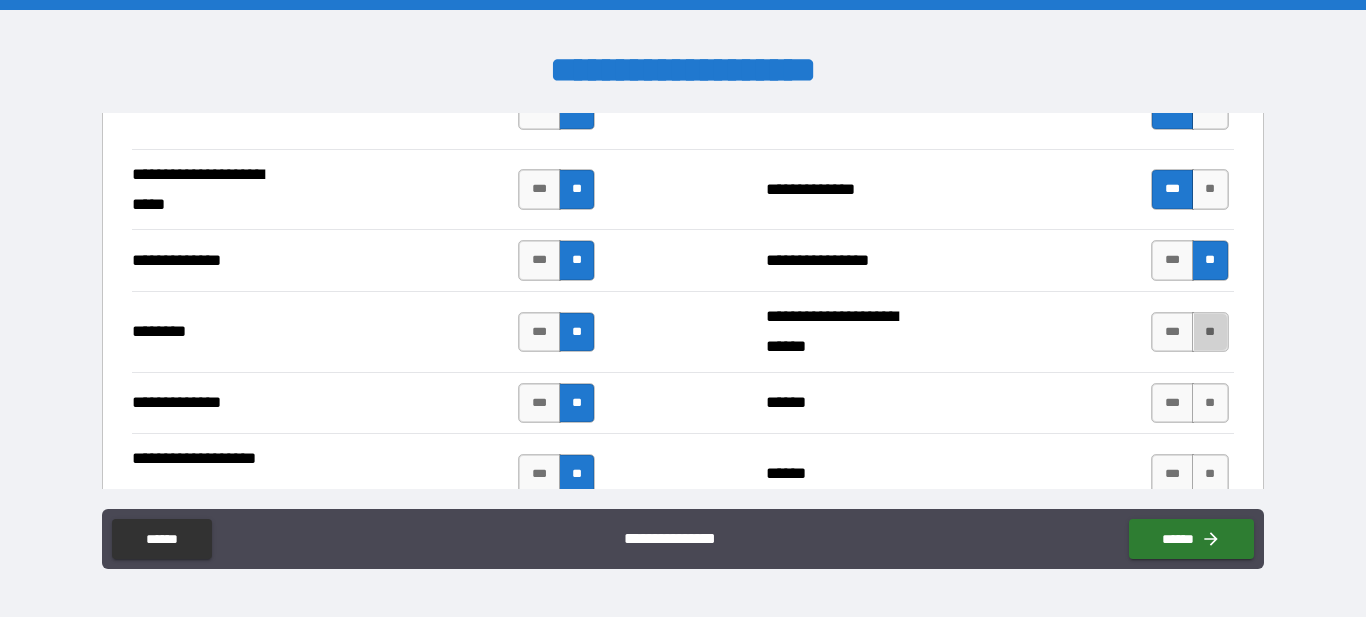 drag, startPoint x: 1215, startPoint y: 340, endPoint x: 1210, endPoint y: 354, distance: 14.866069 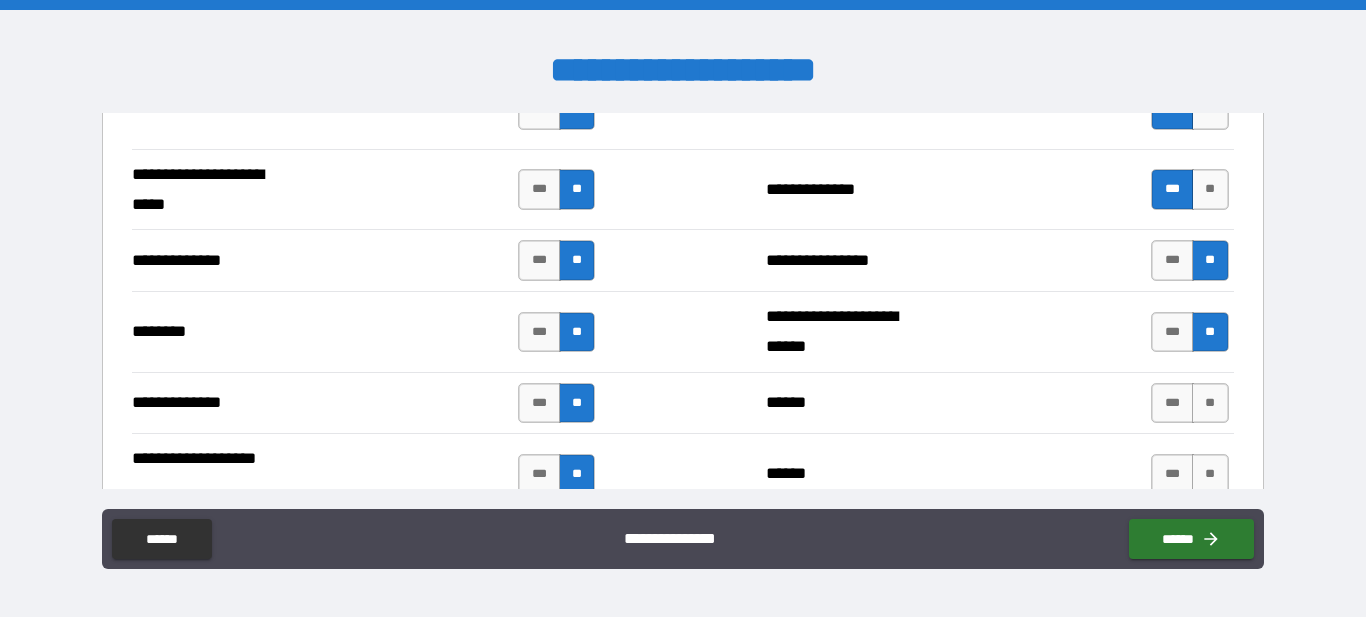 click on "**" at bounding box center [1210, 403] 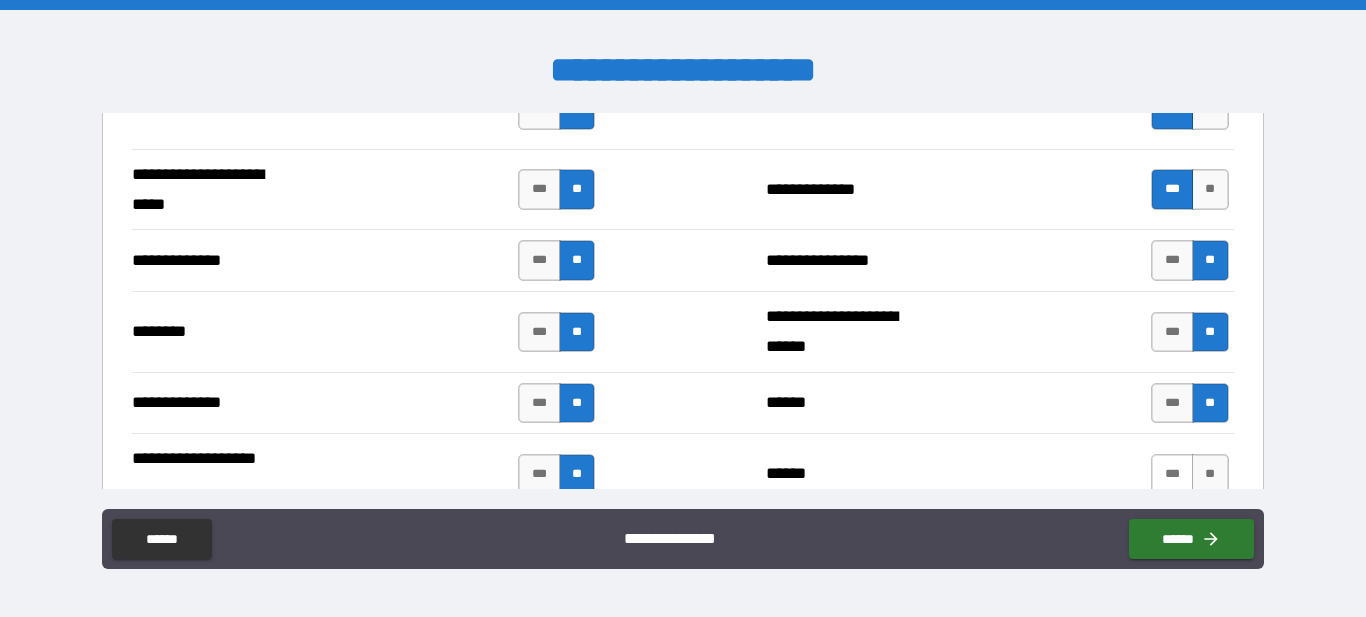 click on "***" at bounding box center [1172, 474] 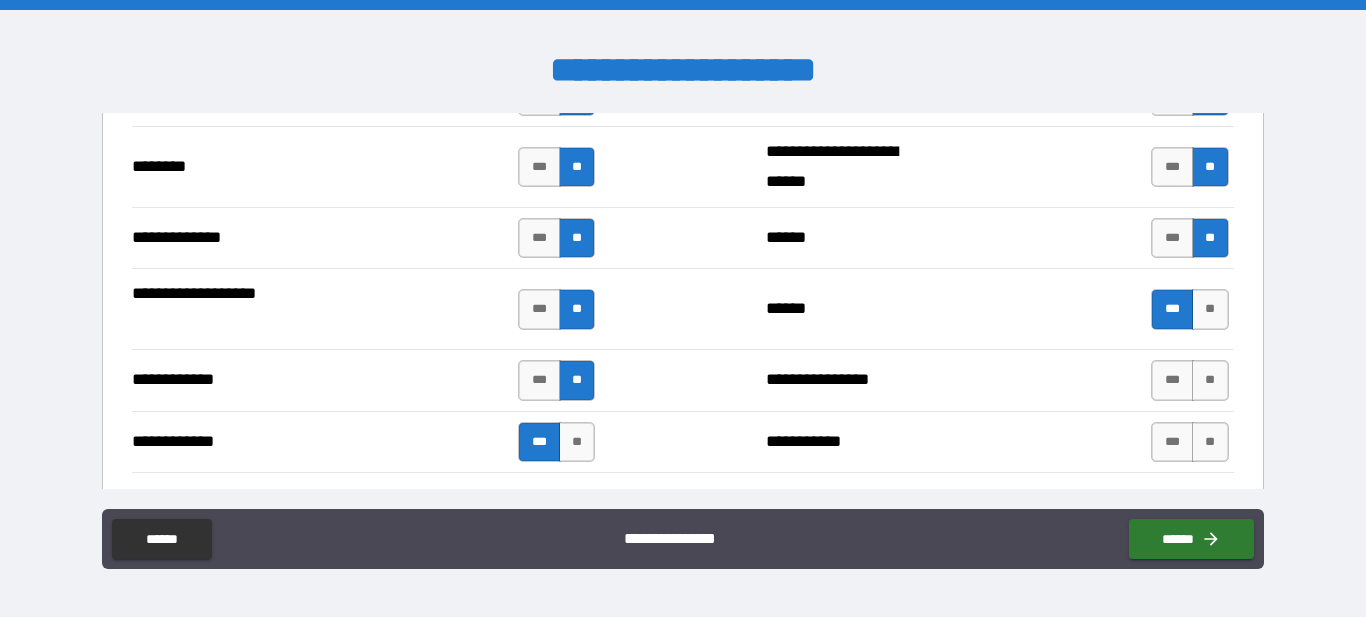 scroll, scrollTop: 2736, scrollLeft: 0, axis: vertical 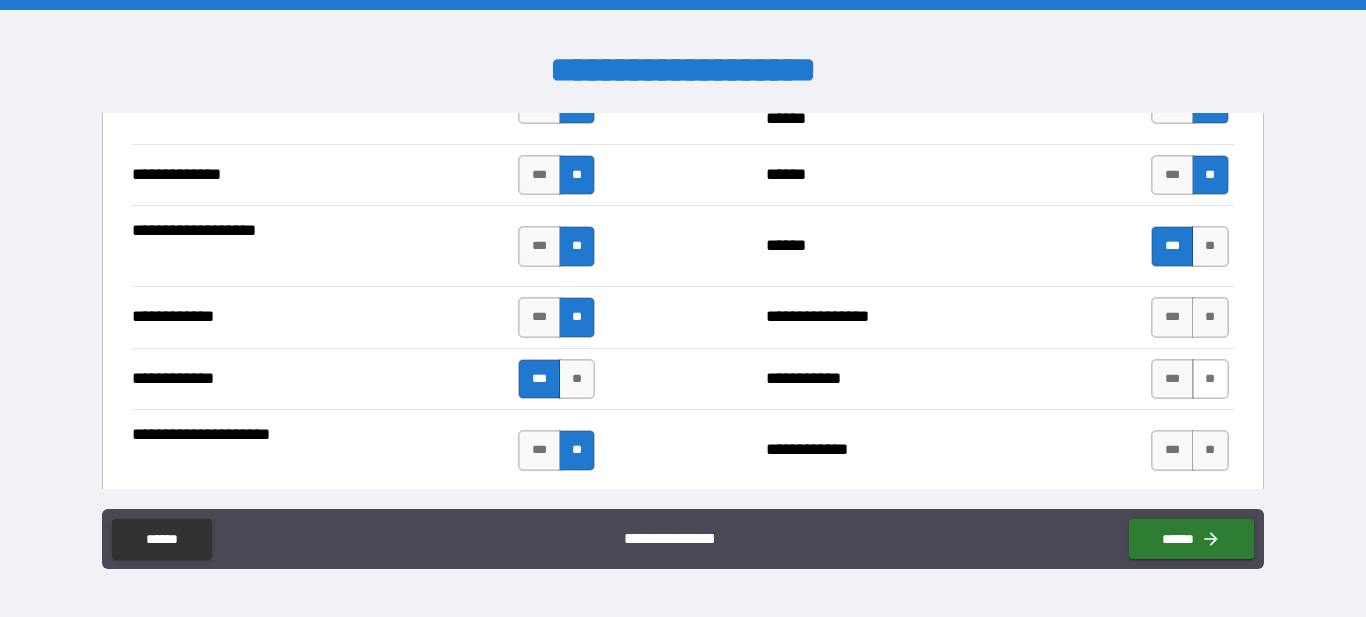 drag, startPoint x: 1209, startPoint y: 311, endPoint x: 1222, endPoint y: 360, distance: 50.695168 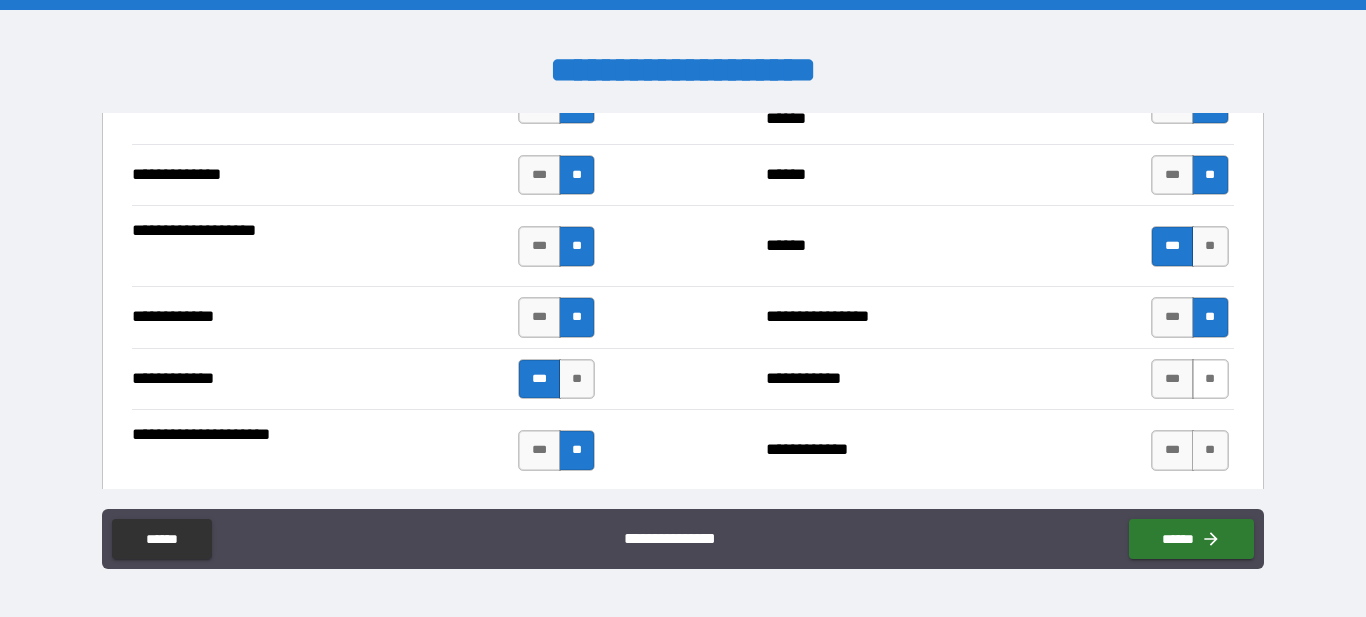 click on "**" at bounding box center [1210, 379] 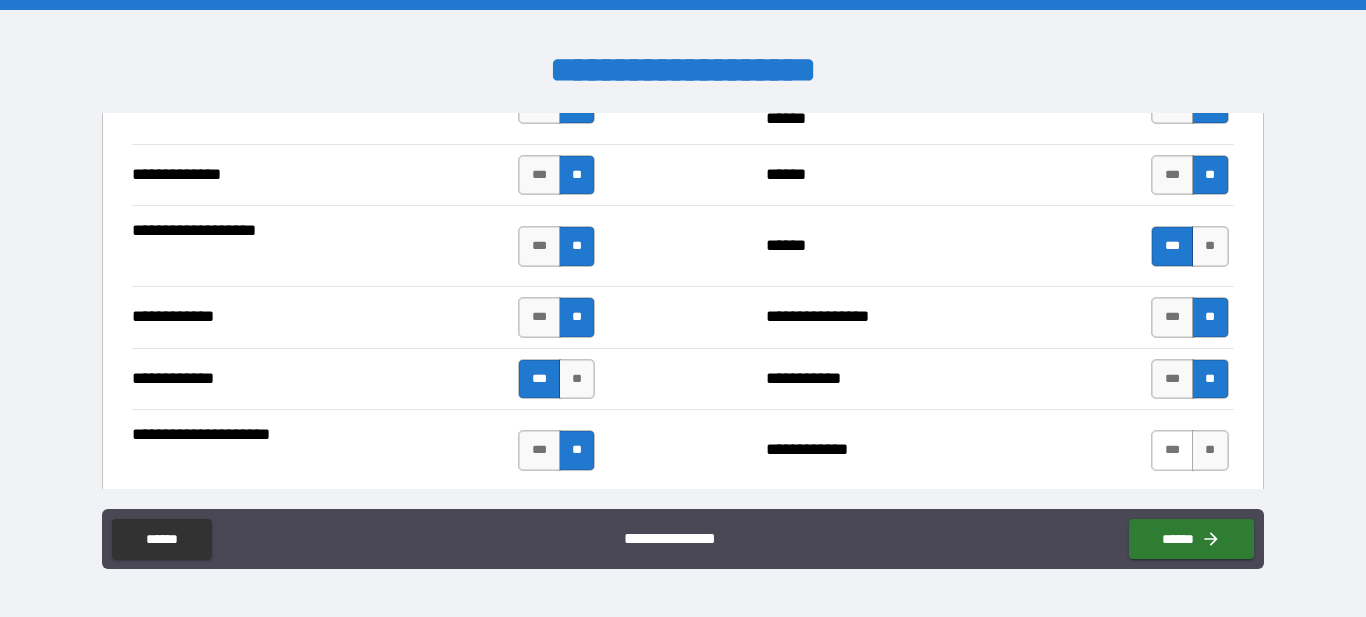 click on "**" at bounding box center (1210, 450) 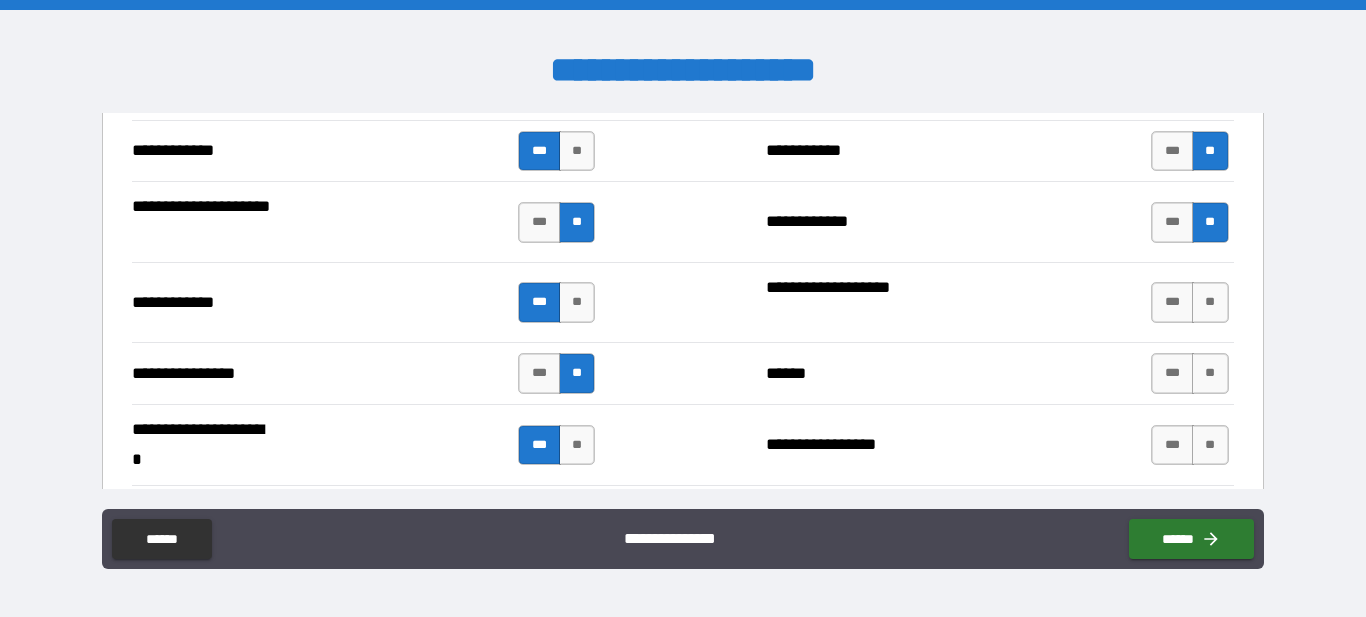 scroll, scrollTop: 3078, scrollLeft: 0, axis: vertical 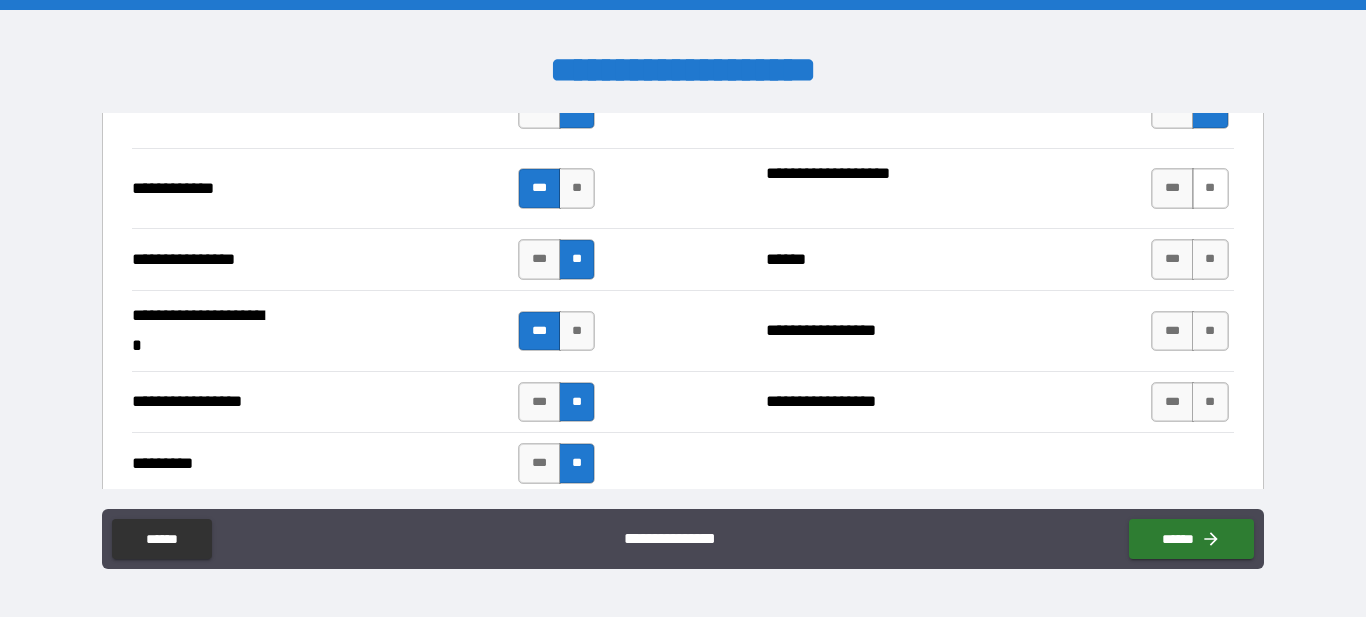 click on "**" at bounding box center [1210, 188] 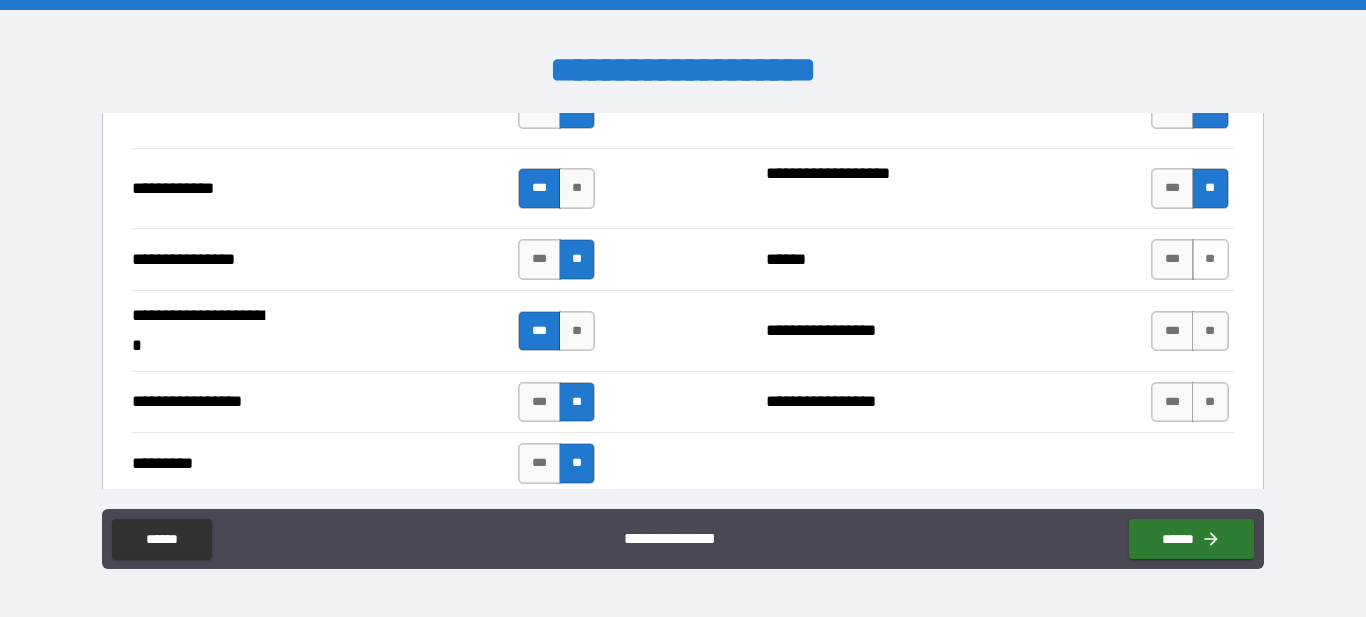 click on "**" at bounding box center (1210, 259) 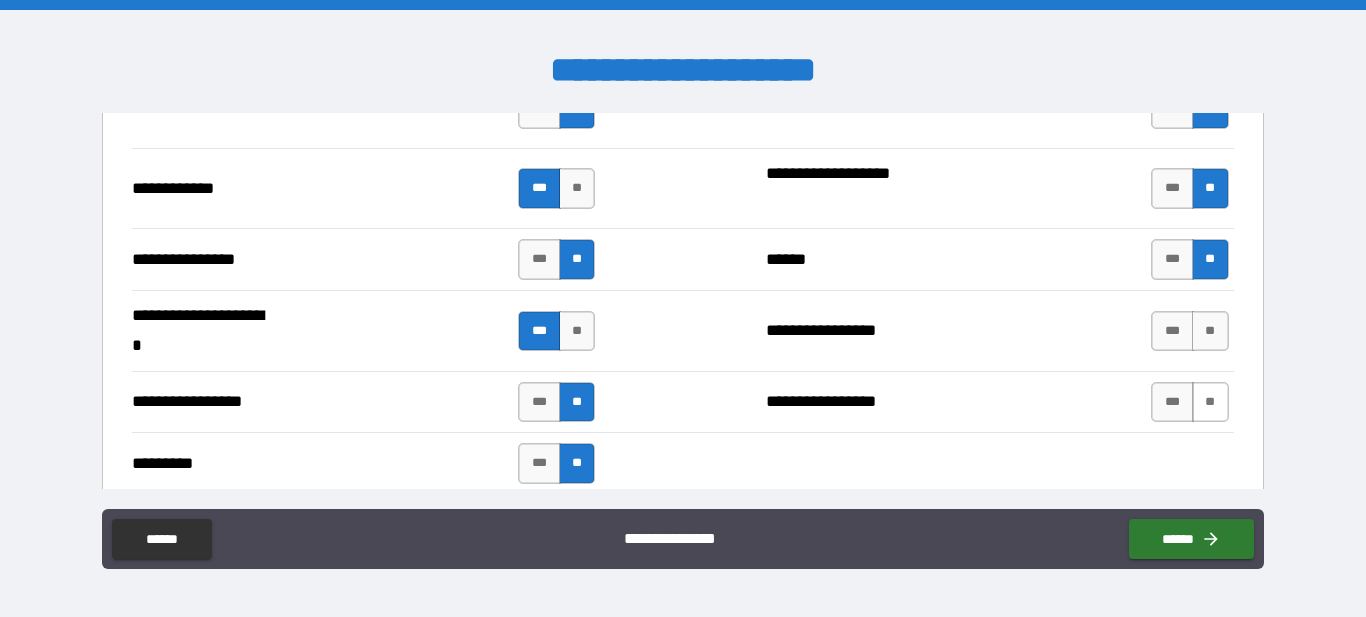 drag, startPoint x: 1216, startPoint y: 333, endPoint x: 1204, endPoint y: 404, distance: 72.00694 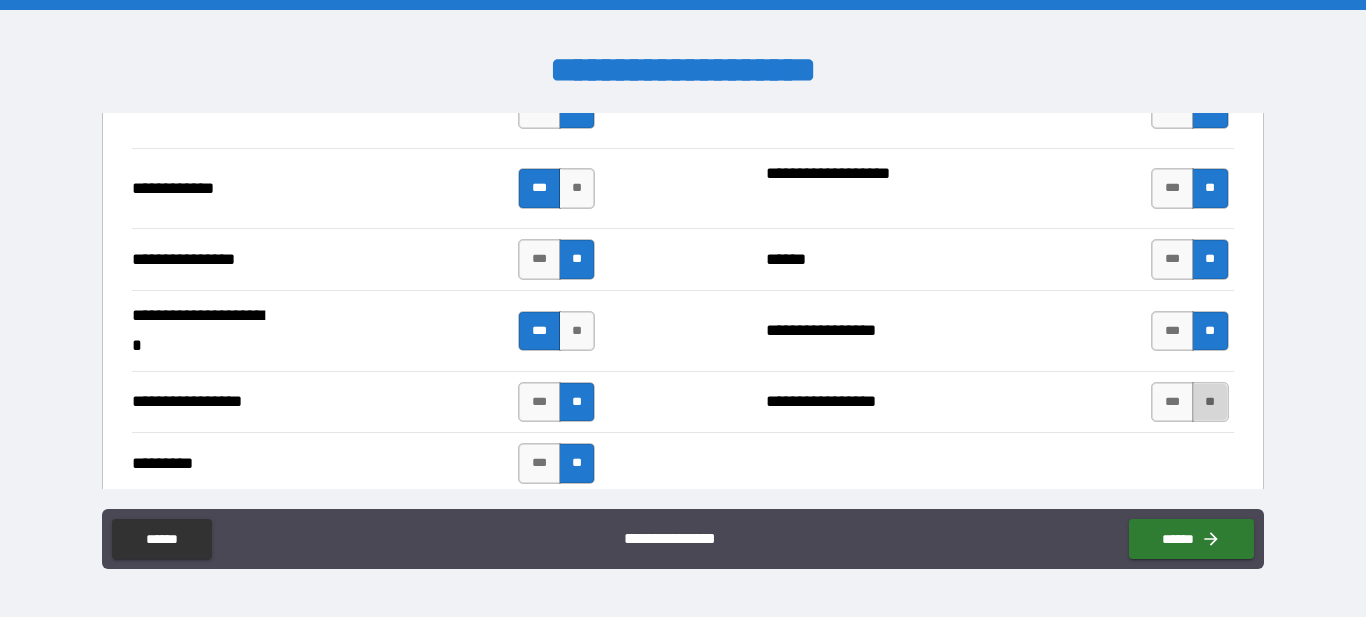 click on "**" at bounding box center [1210, 402] 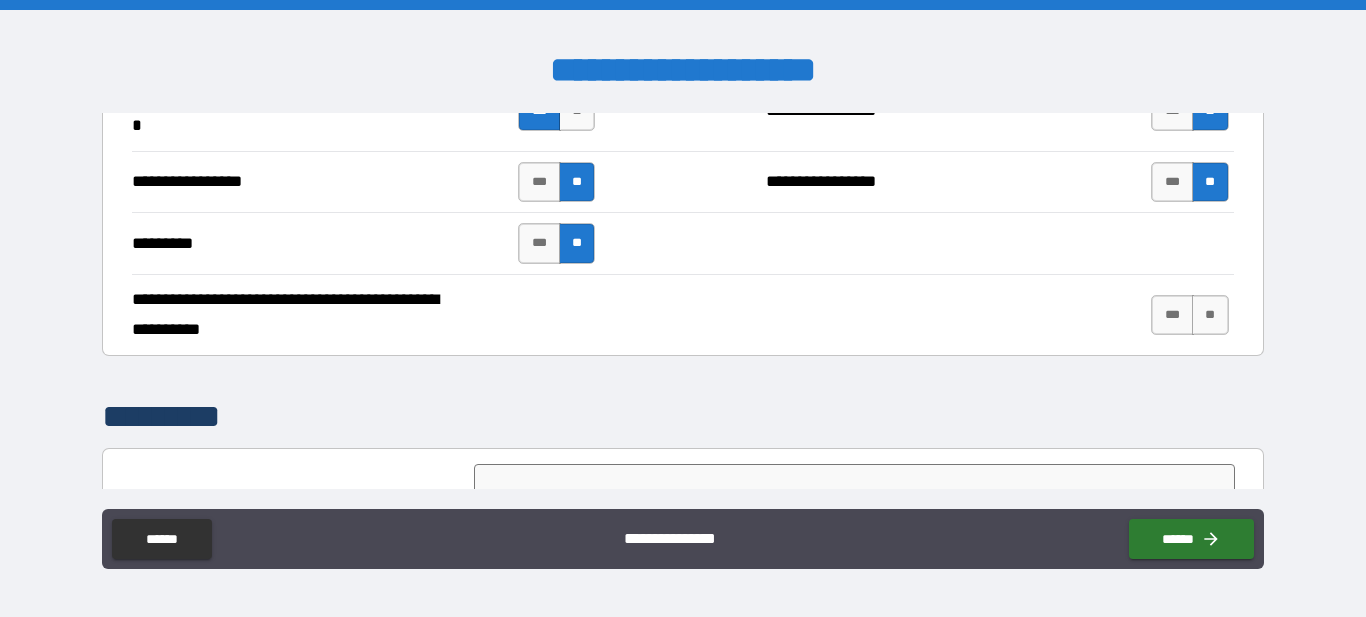 scroll, scrollTop: 3306, scrollLeft: 0, axis: vertical 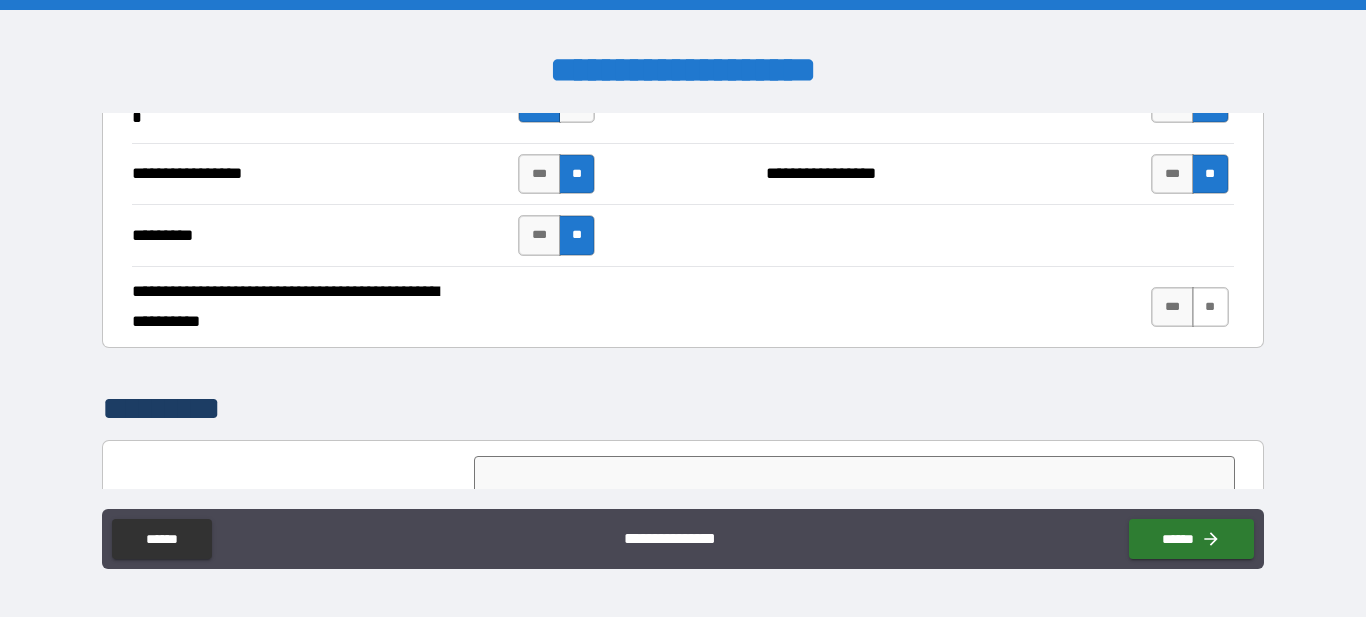 click on "**" at bounding box center [1210, 307] 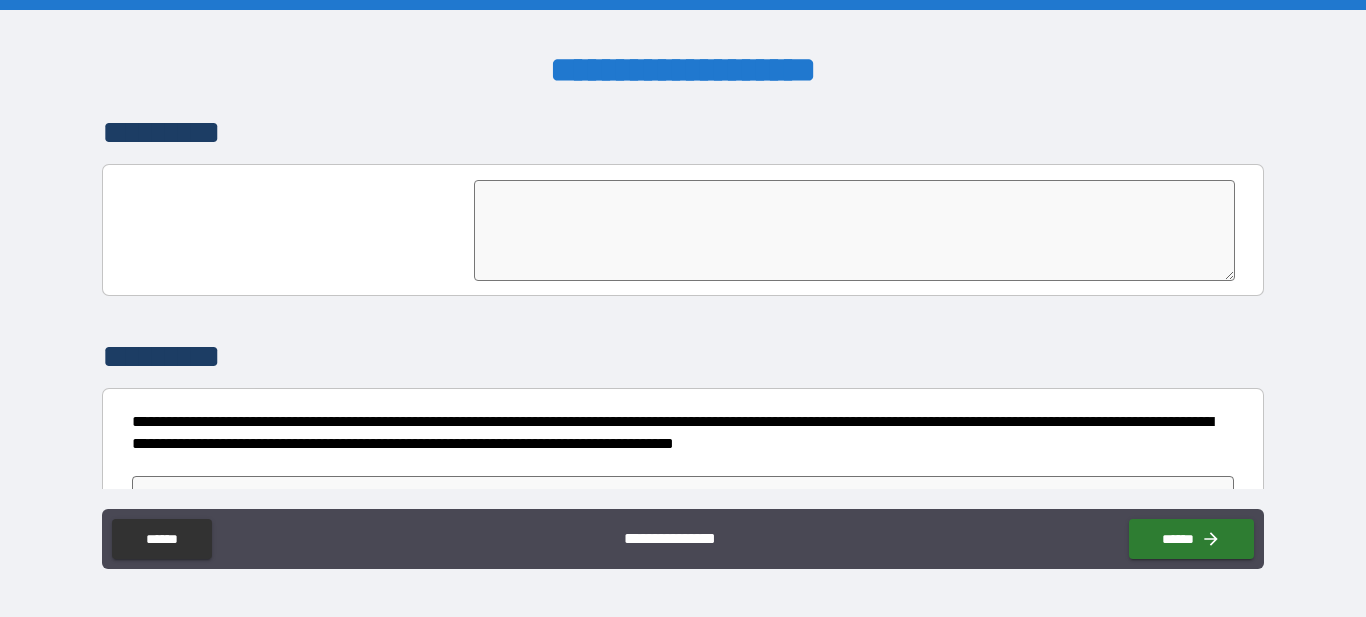 scroll, scrollTop: 3638, scrollLeft: 0, axis: vertical 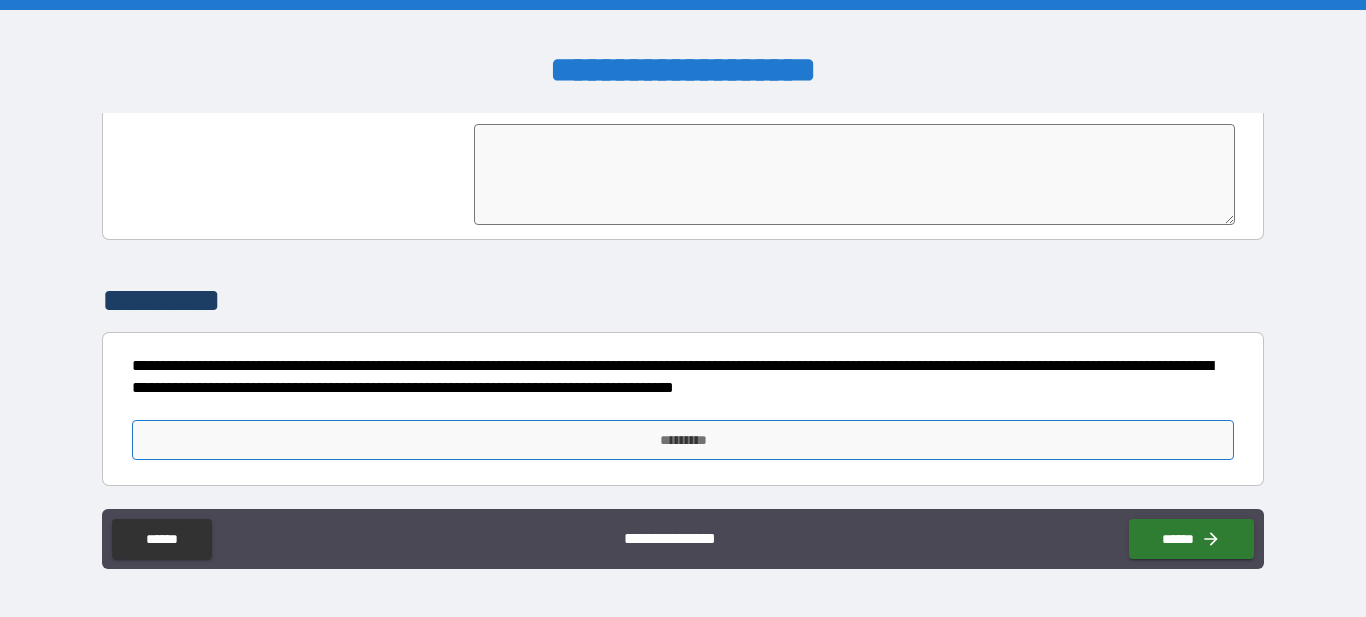 click on "*********" at bounding box center (682, 440) 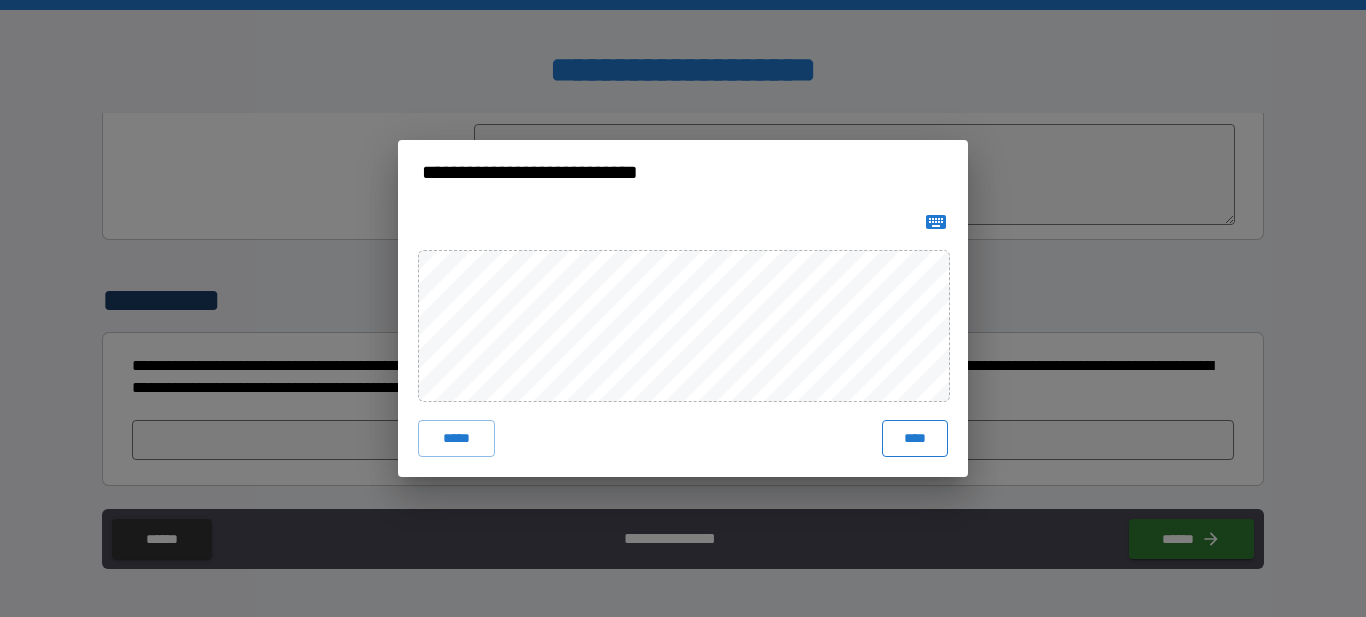 click on "****" at bounding box center (915, 438) 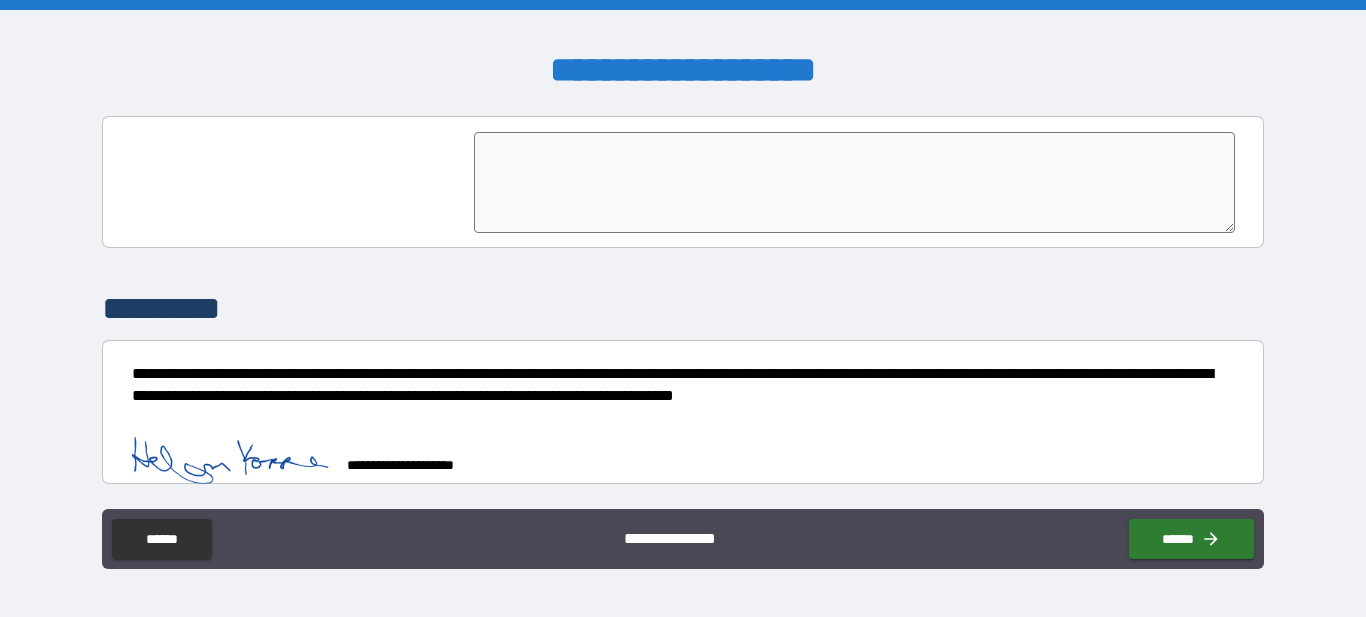 scroll, scrollTop: 3628, scrollLeft: 0, axis: vertical 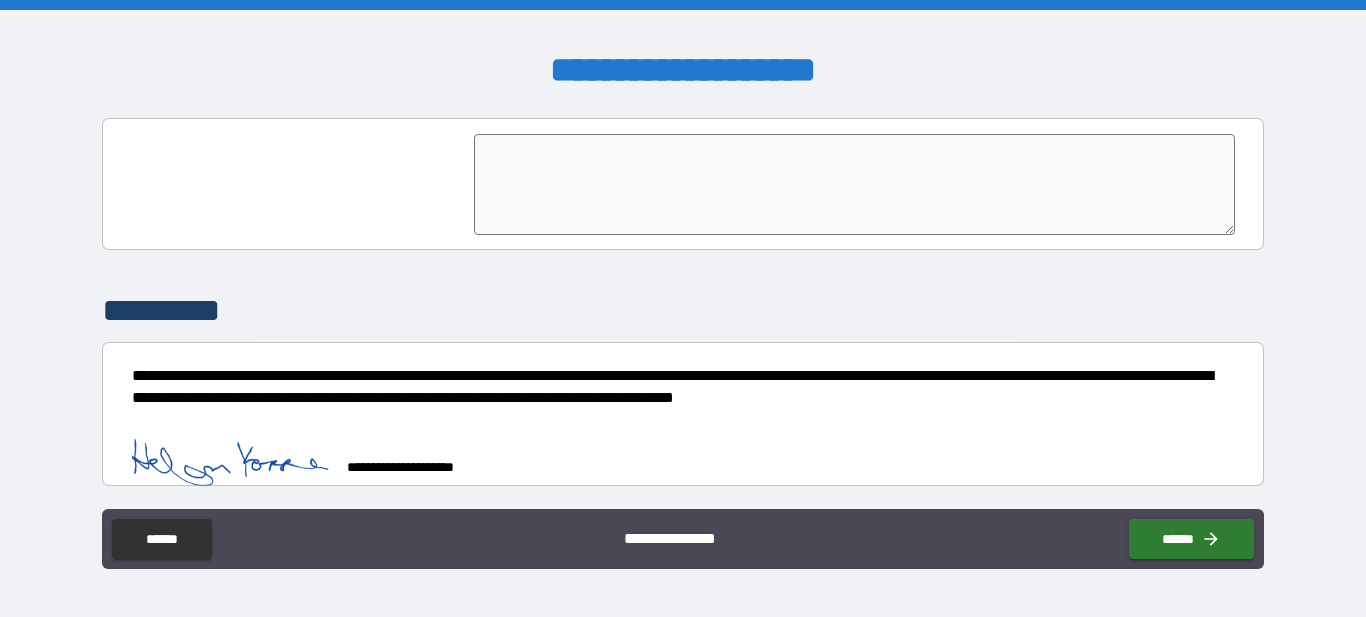type on "*" 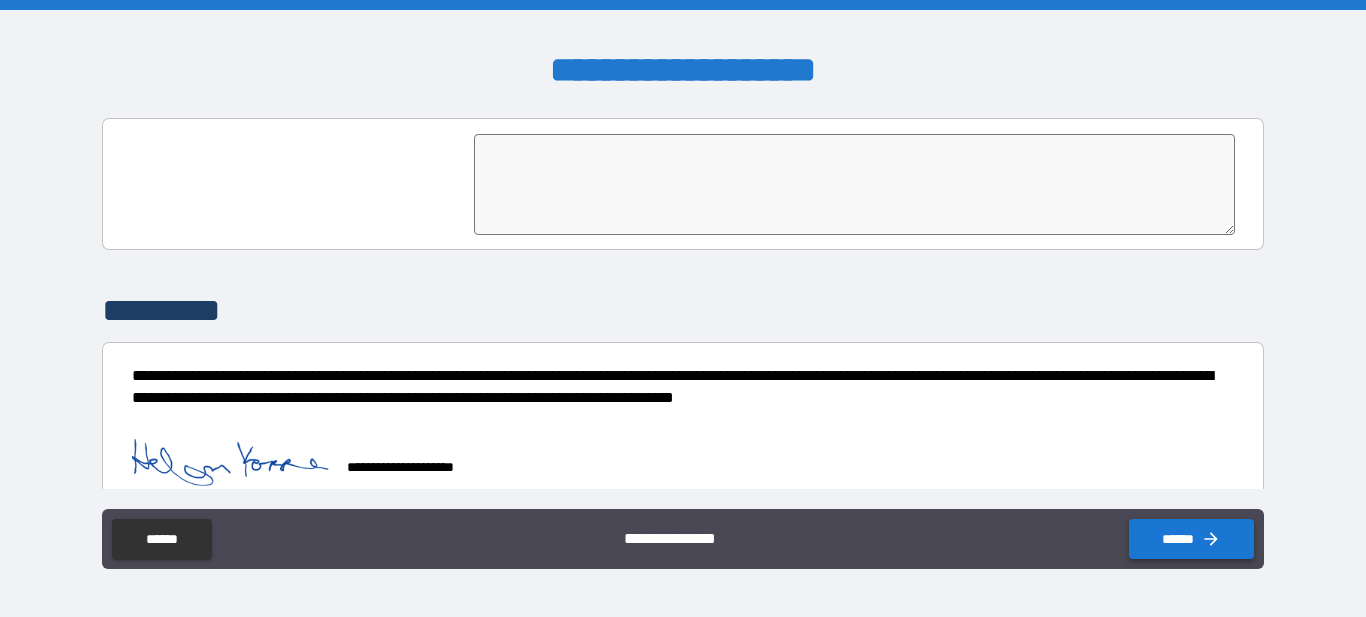 click on "******" at bounding box center (1191, 539) 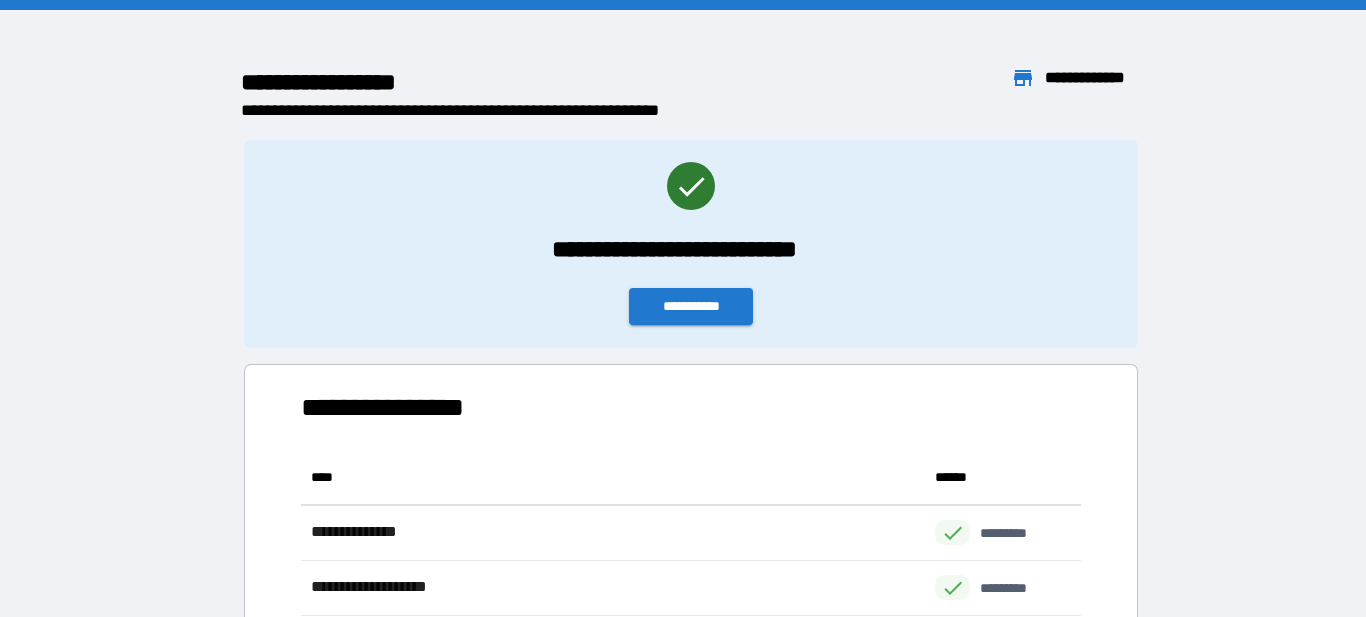 scroll, scrollTop: 1, scrollLeft: 2, axis: both 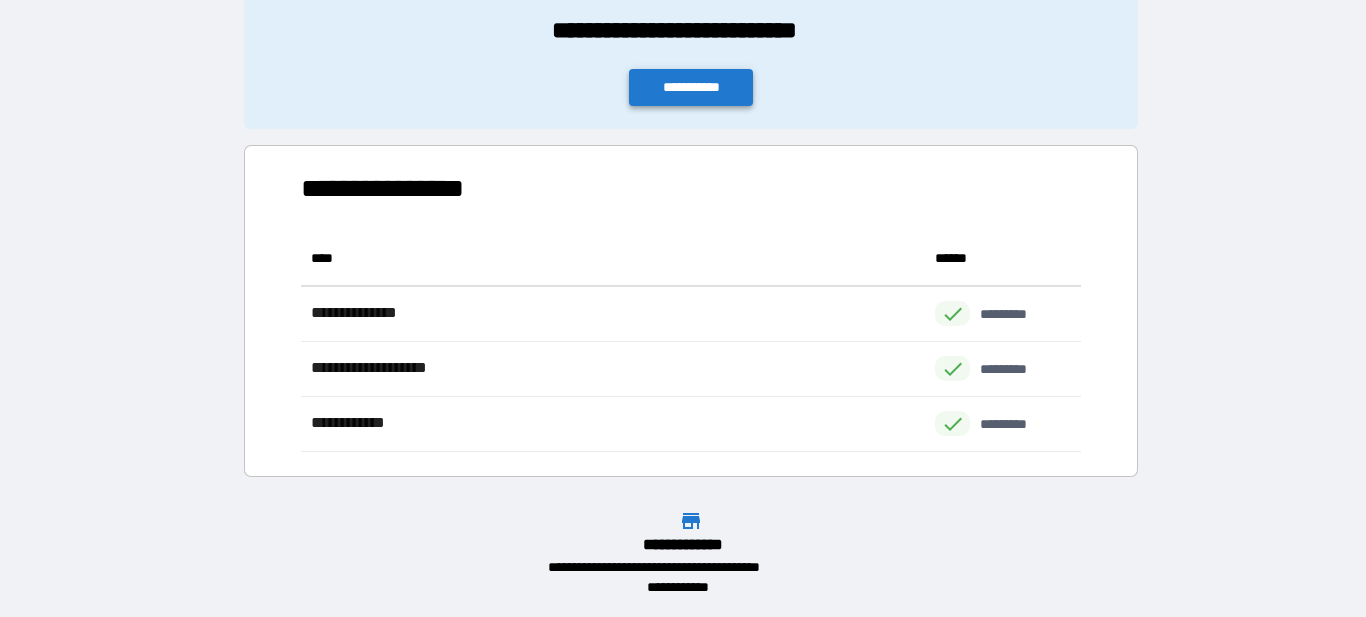 click on "**********" at bounding box center (691, 87) 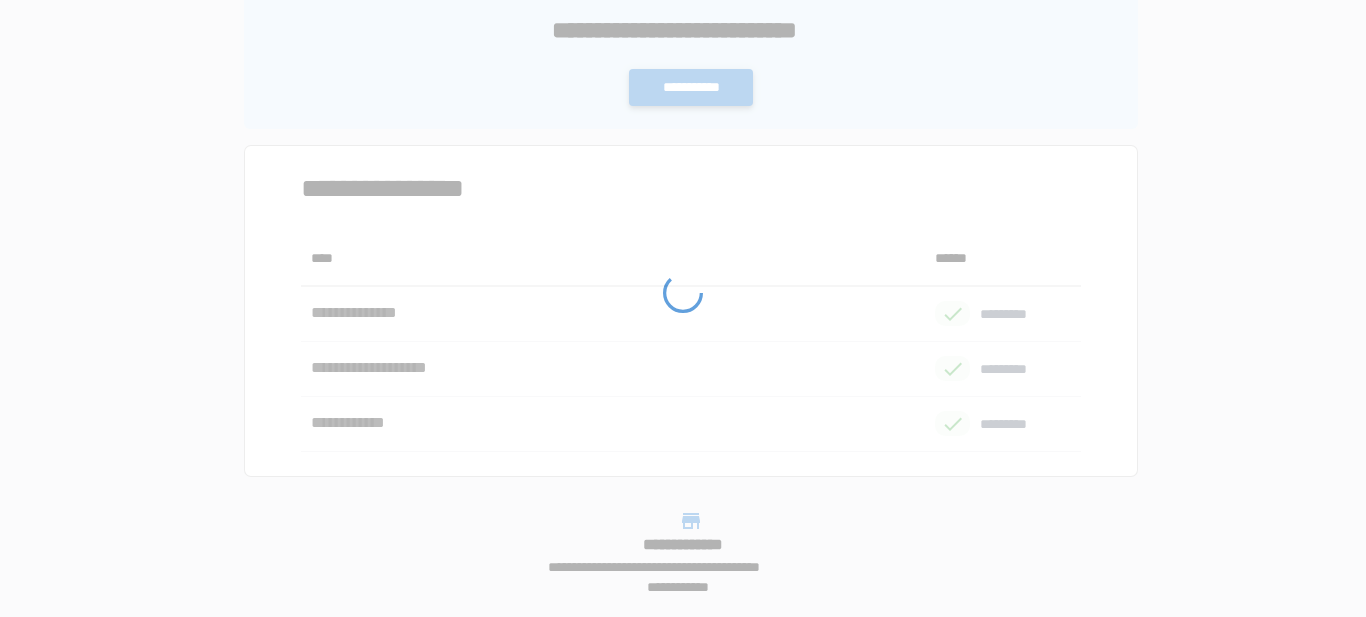 scroll, scrollTop: 0, scrollLeft: 0, axis: both 